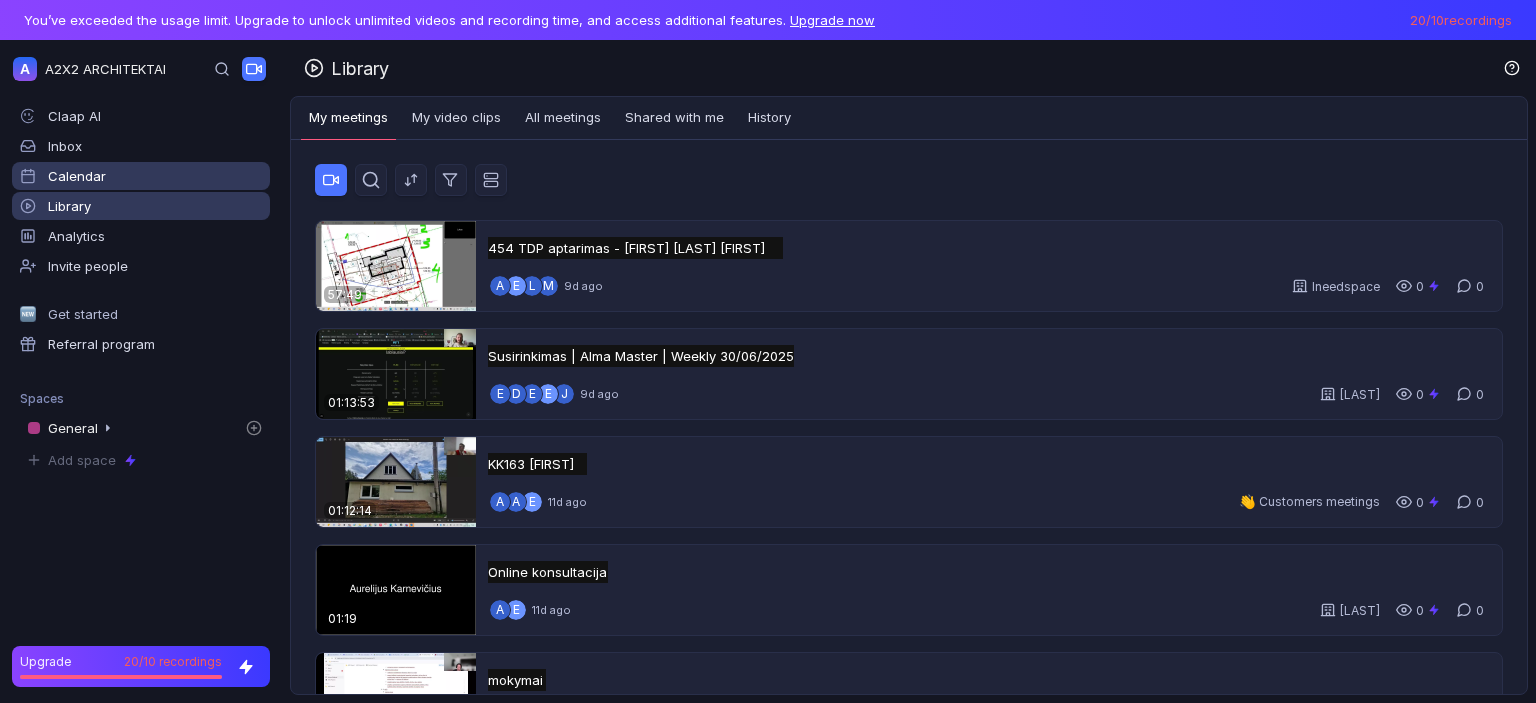 scroll, scrollTop: 0, scrollLeft: 0, axis: both 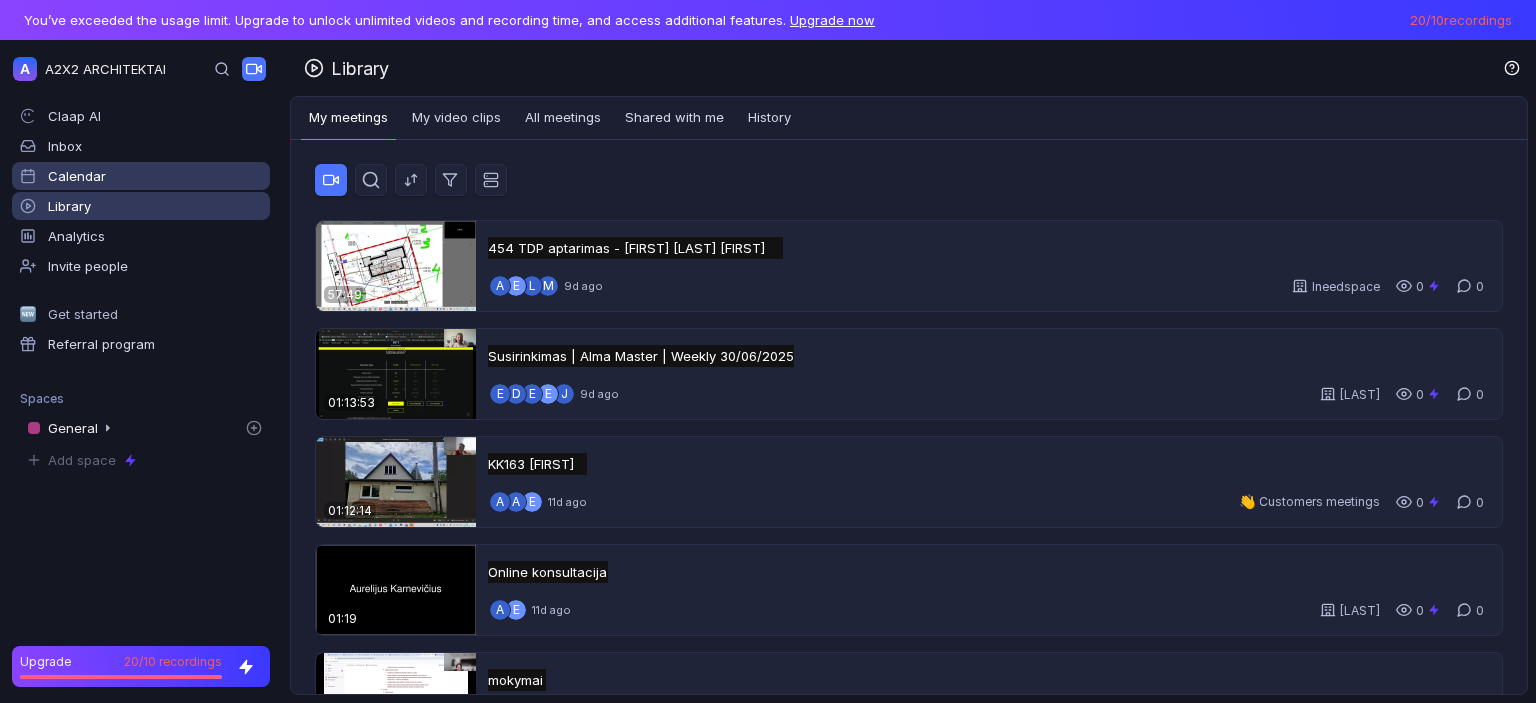 click on "Calendar" at bounding box center (59, 176) 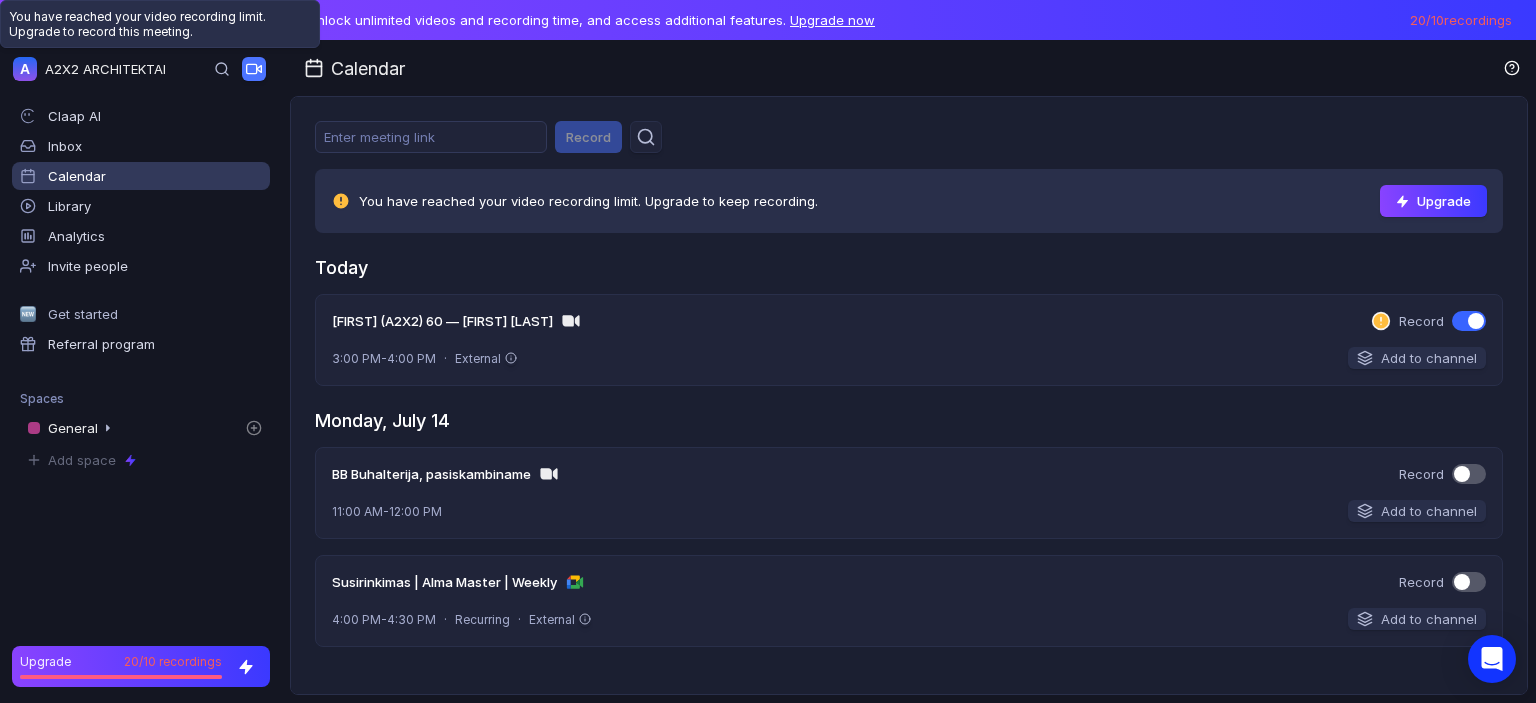 click at bounding box center (1469, 321) 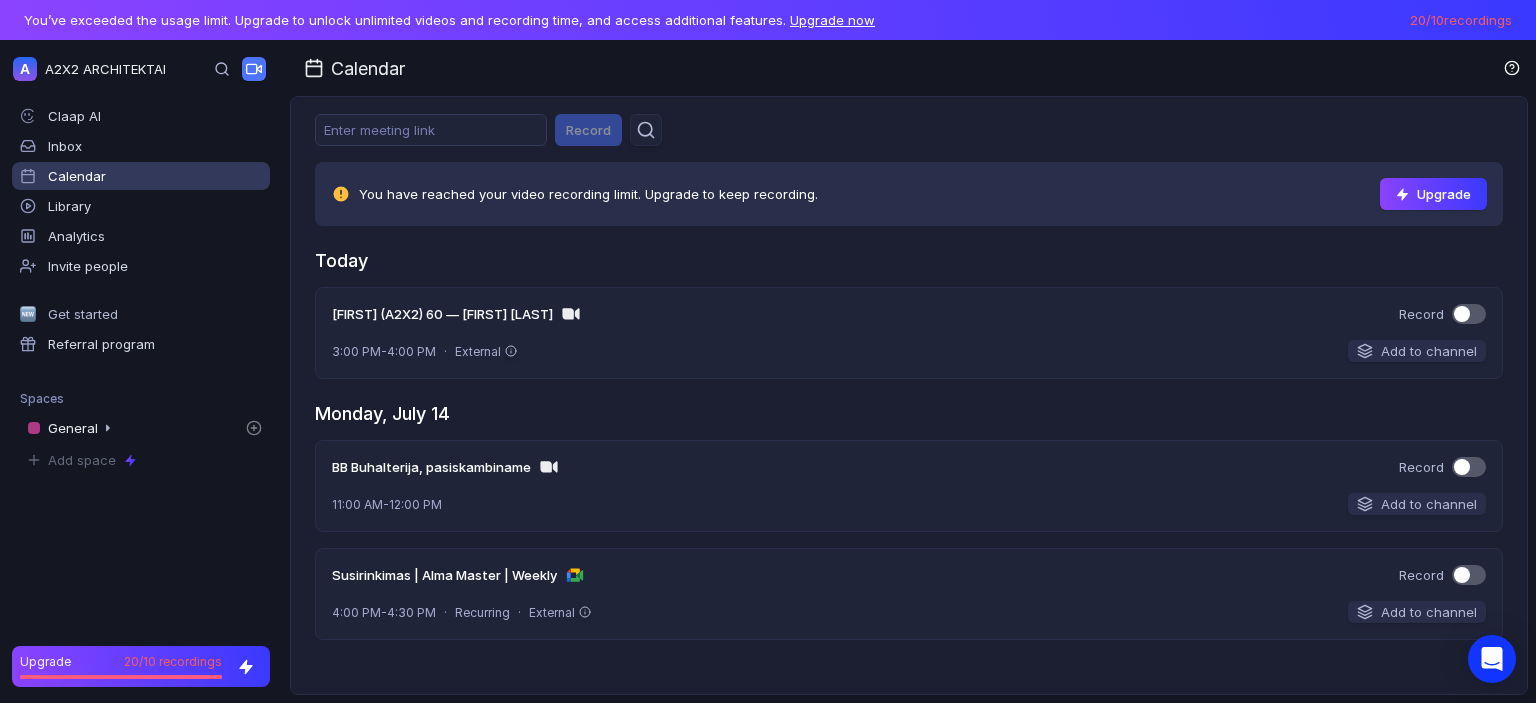 scroll, scrollTop: 8, scrollLeft: 0, axis: vertical 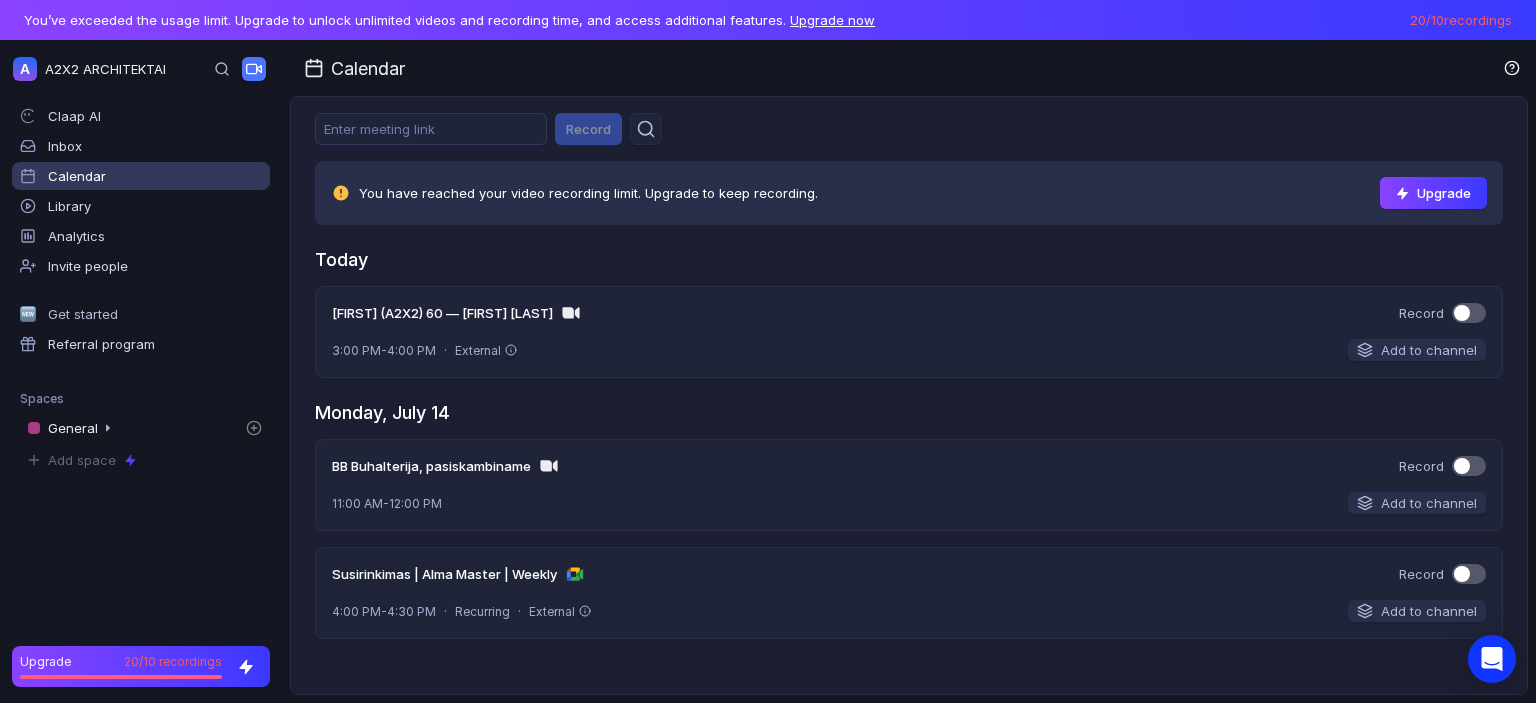 click on "20 / 10  recordings" at bounding box center [1461, 20] 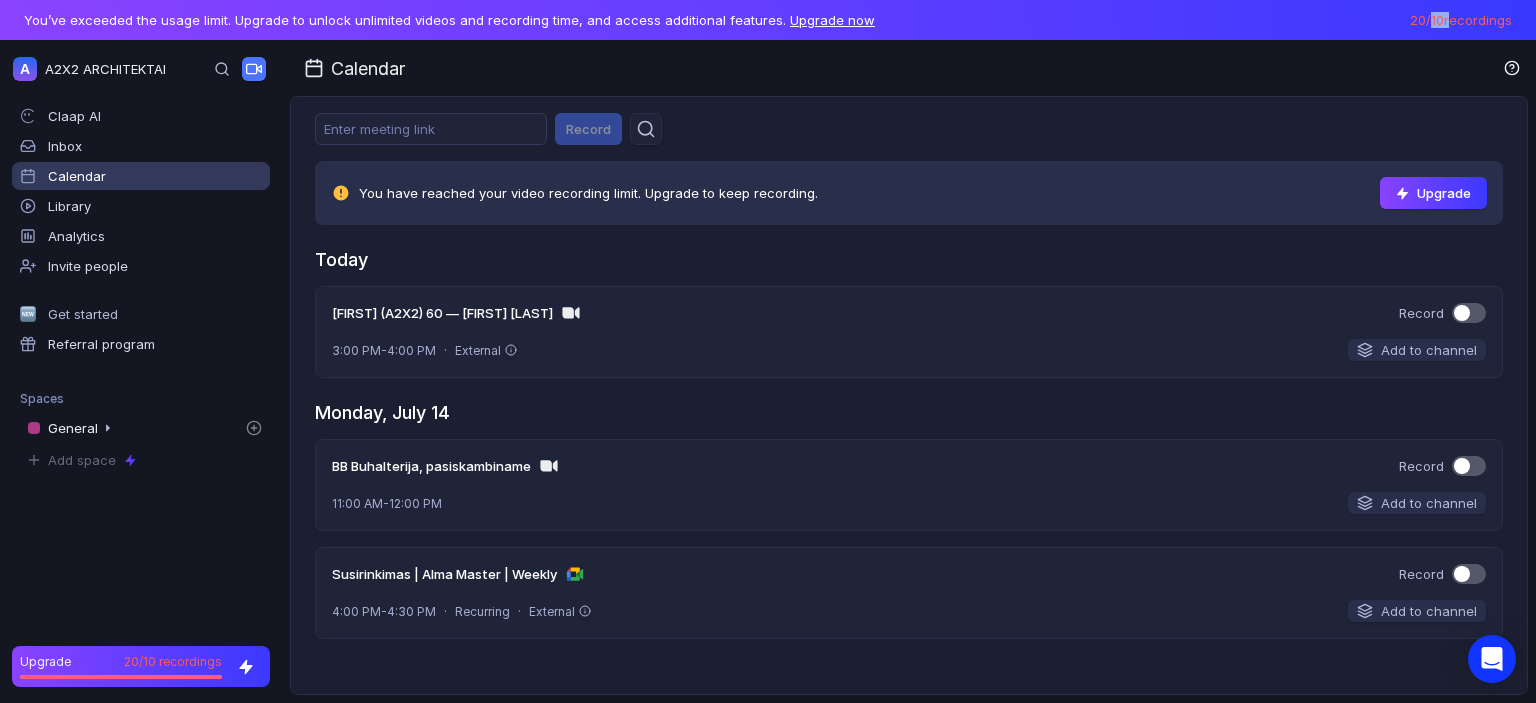 click on "20 / 10  recordings" at bounding box center [1461, 20] 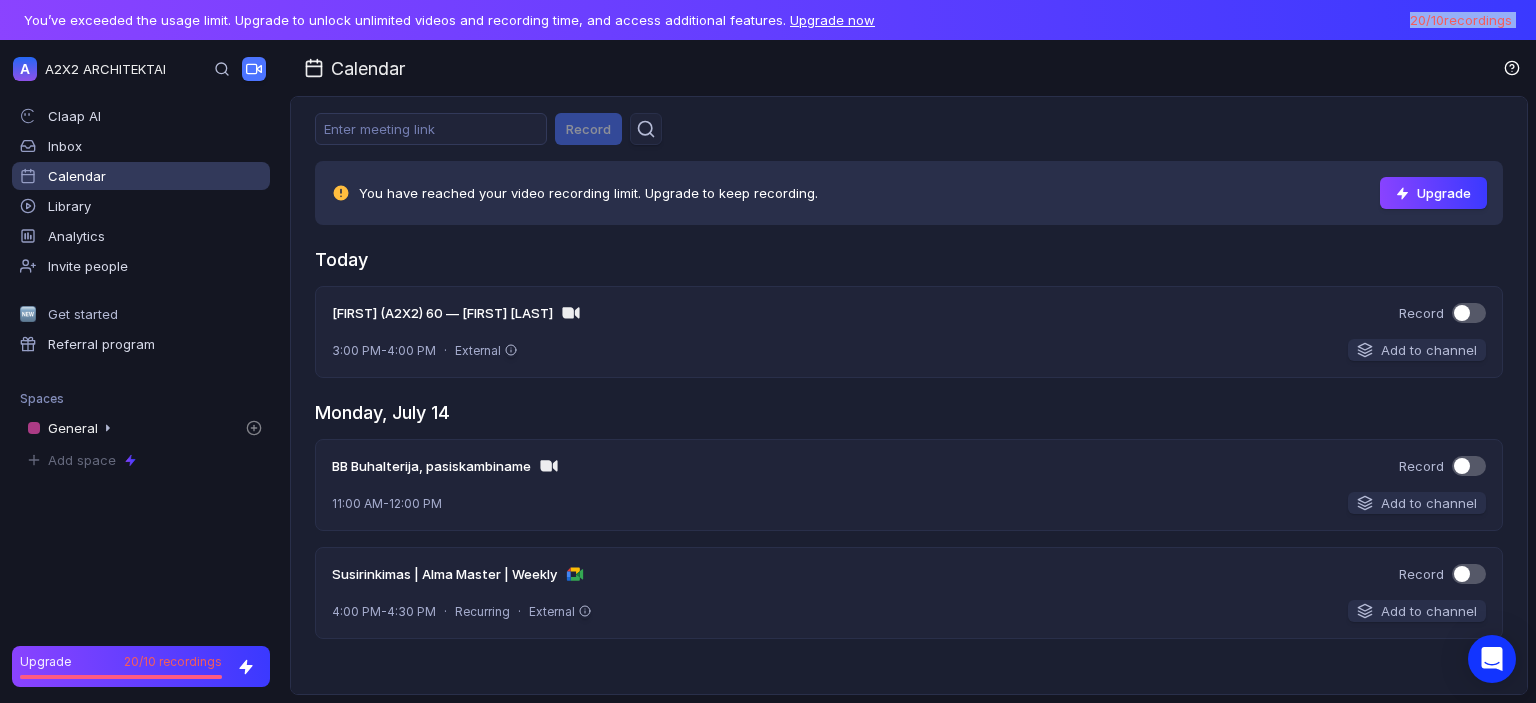 click on "20 / 10  recordings" at bounding box center [1461, 20] 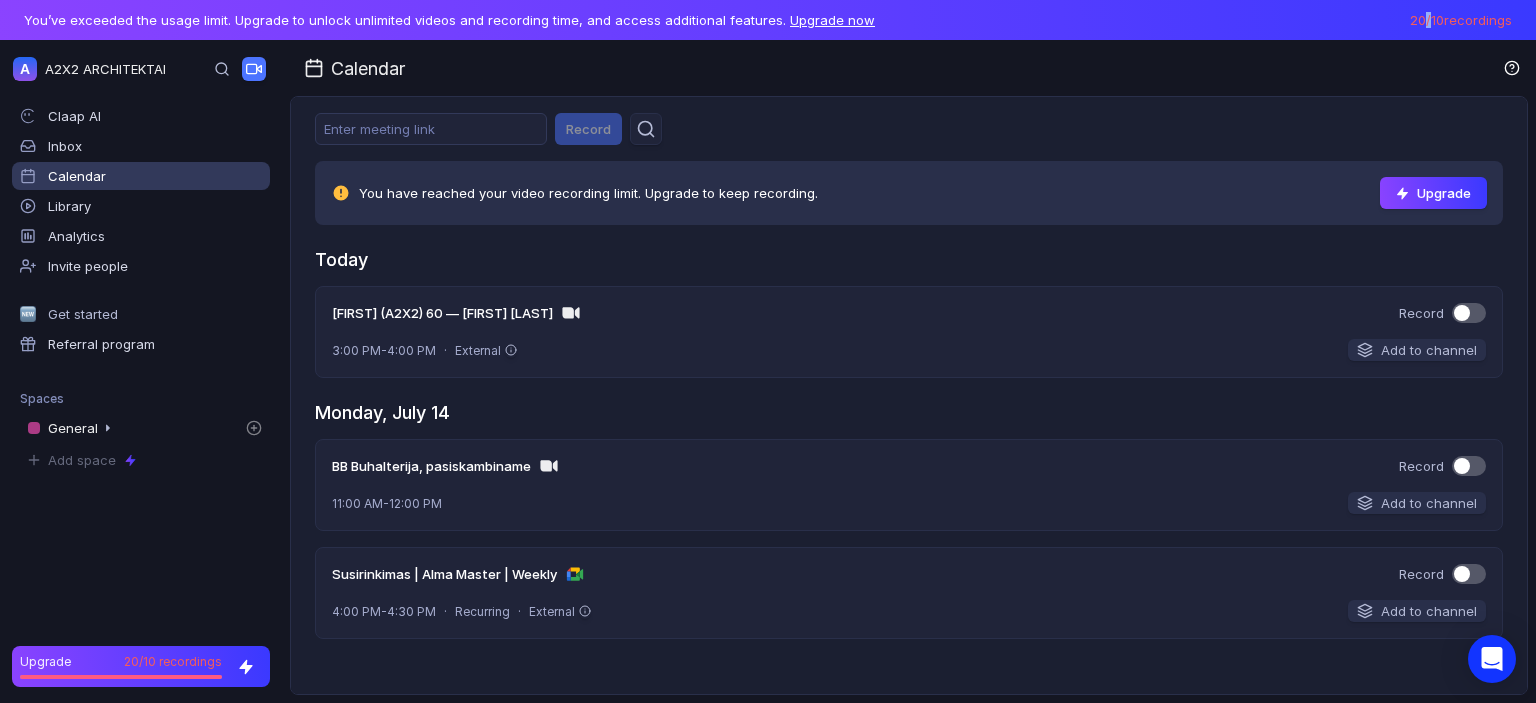 click on "20 / 10  recordings" at bounding box center [1461, 20] 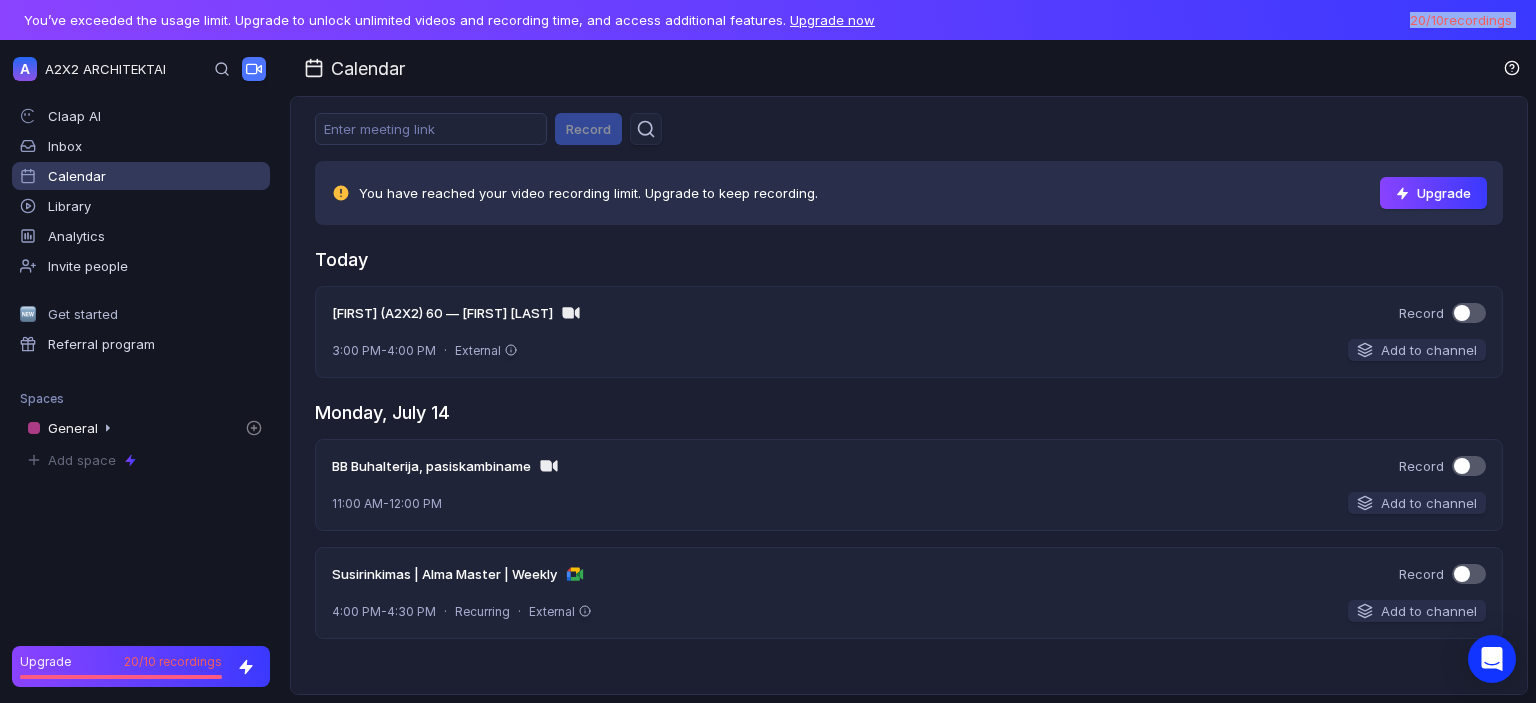 click on "20 / 10  recordings" at bounding box center (1461, 20) 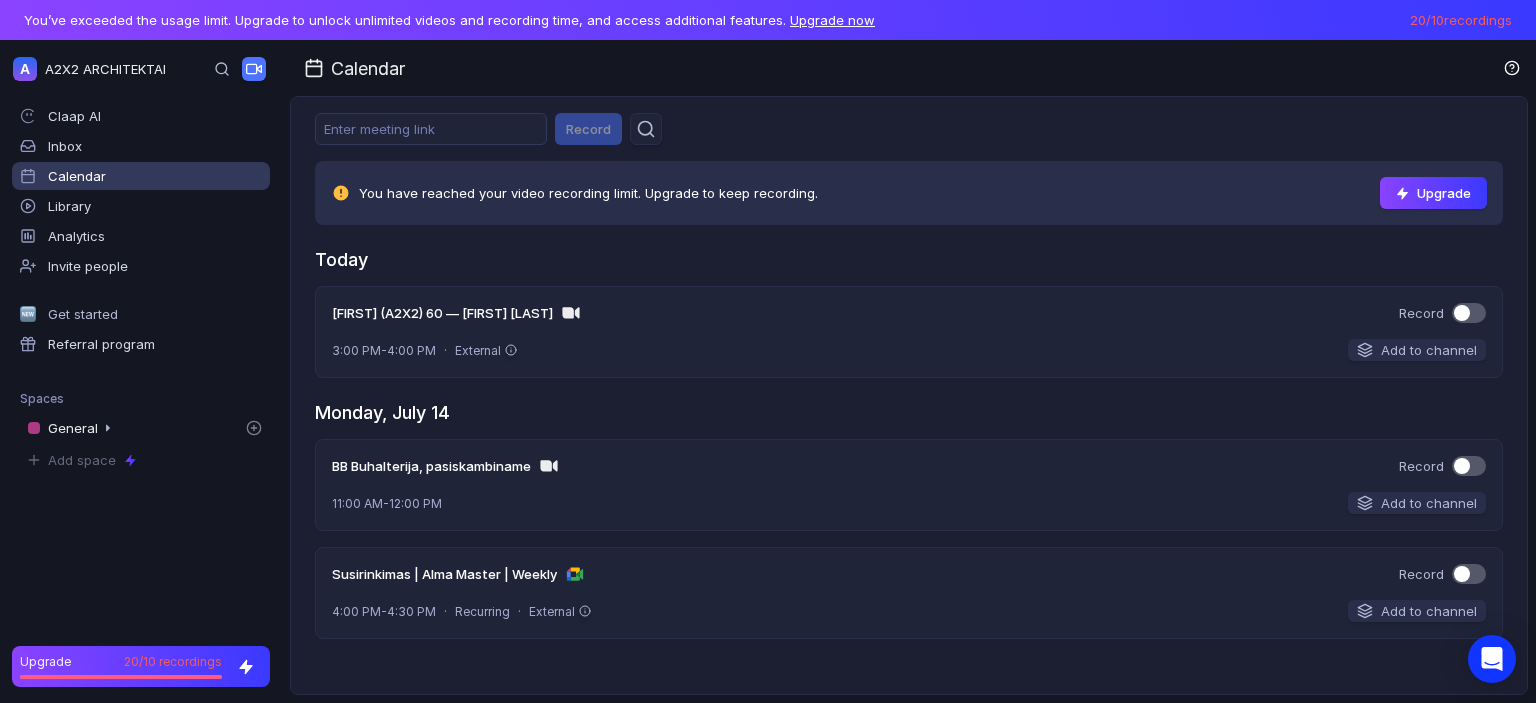 click on "20 / 10  recordings" at bounding box center (1461, 20) 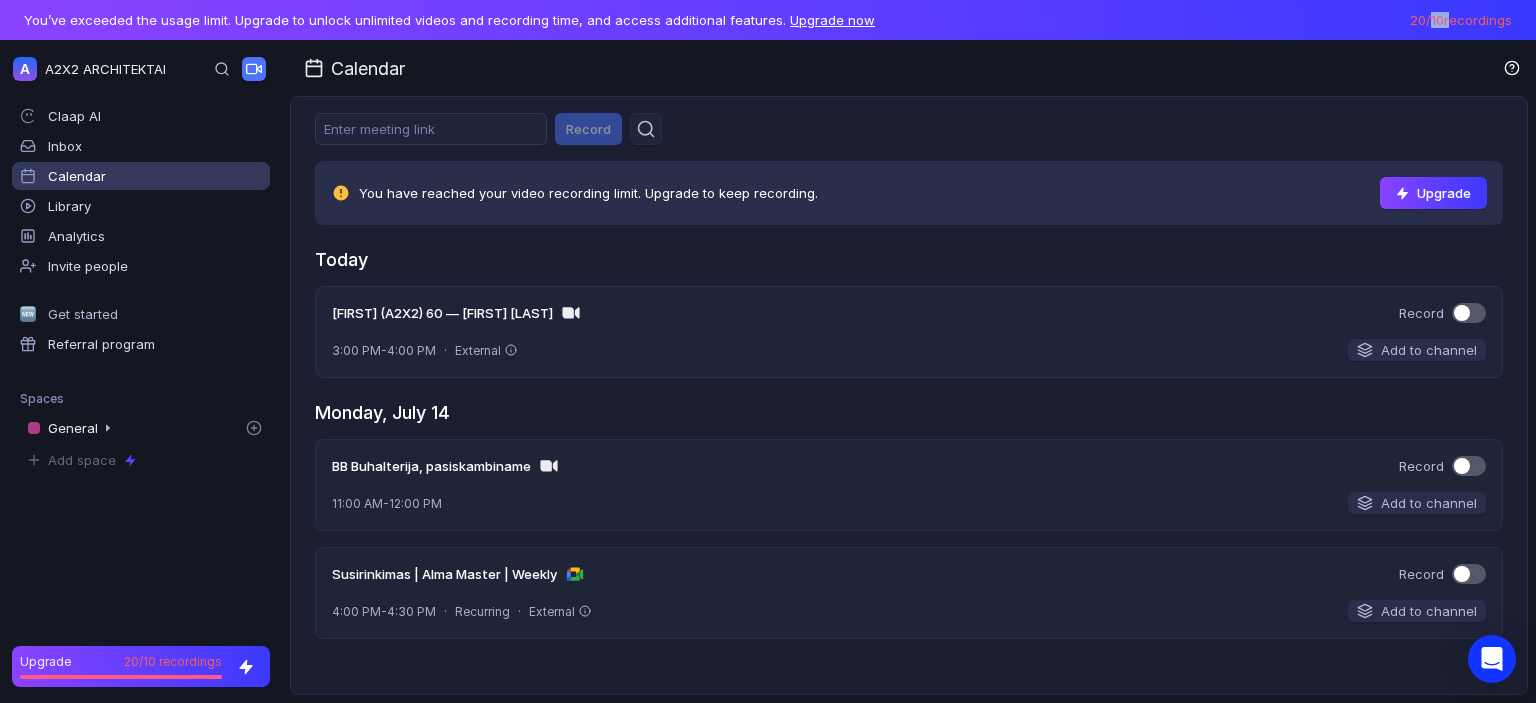 click on "20 / 10  recordings" at bounding box center [1461, 20] 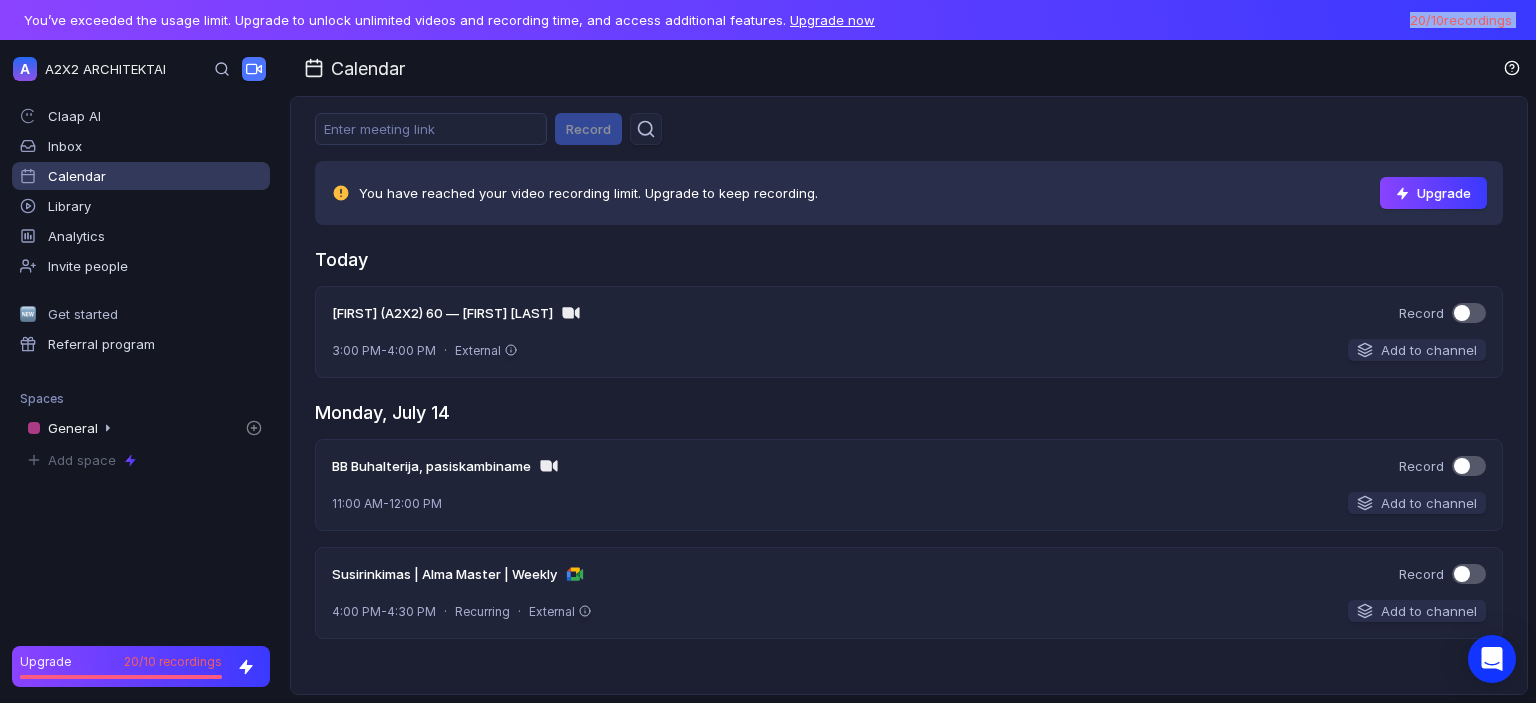 click on "20 / 10  recordings" at bounding box center [1461, 20] 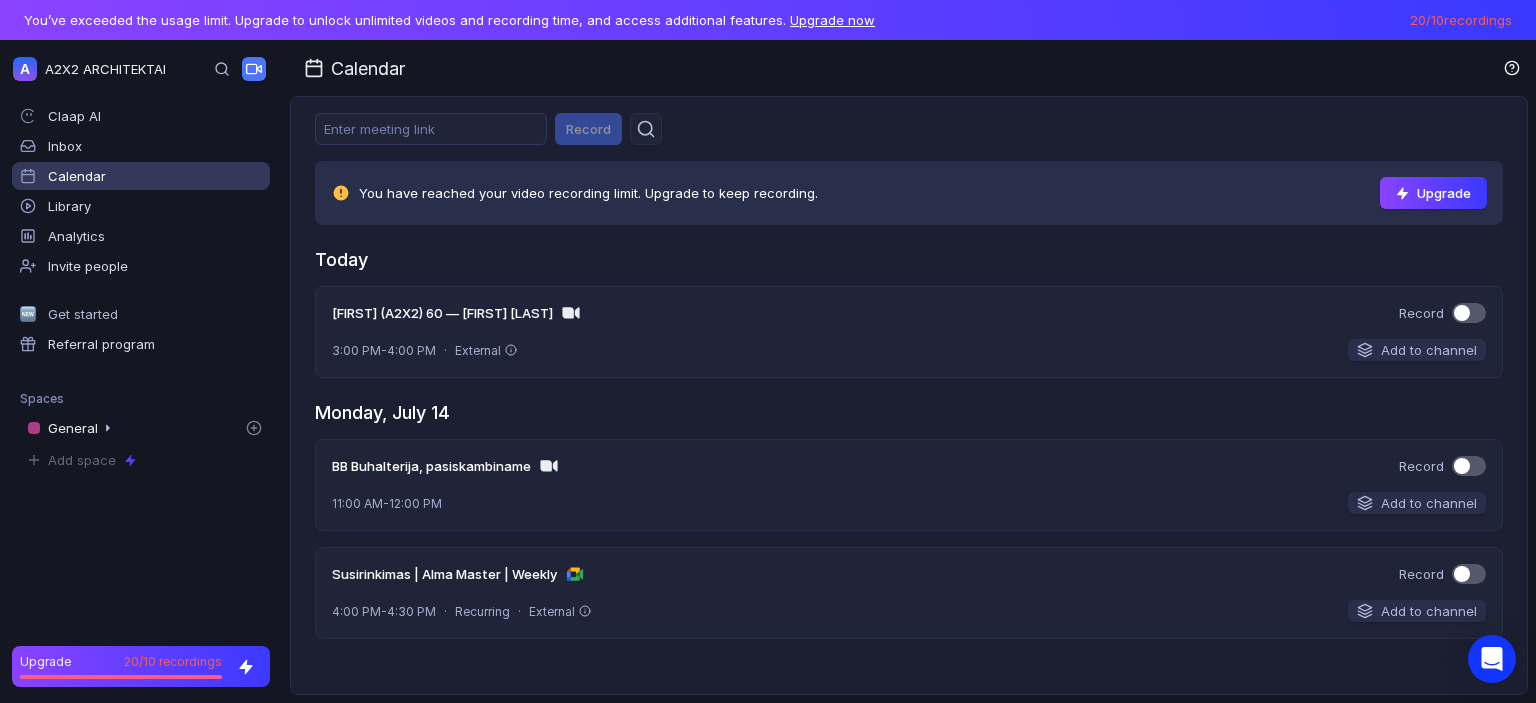 click on "You’ve exceeded the usage limit. Upgrade to unlock unlimited videos and recording time, and access additional features.   Upgrade now" at bounding box center [449, 20] 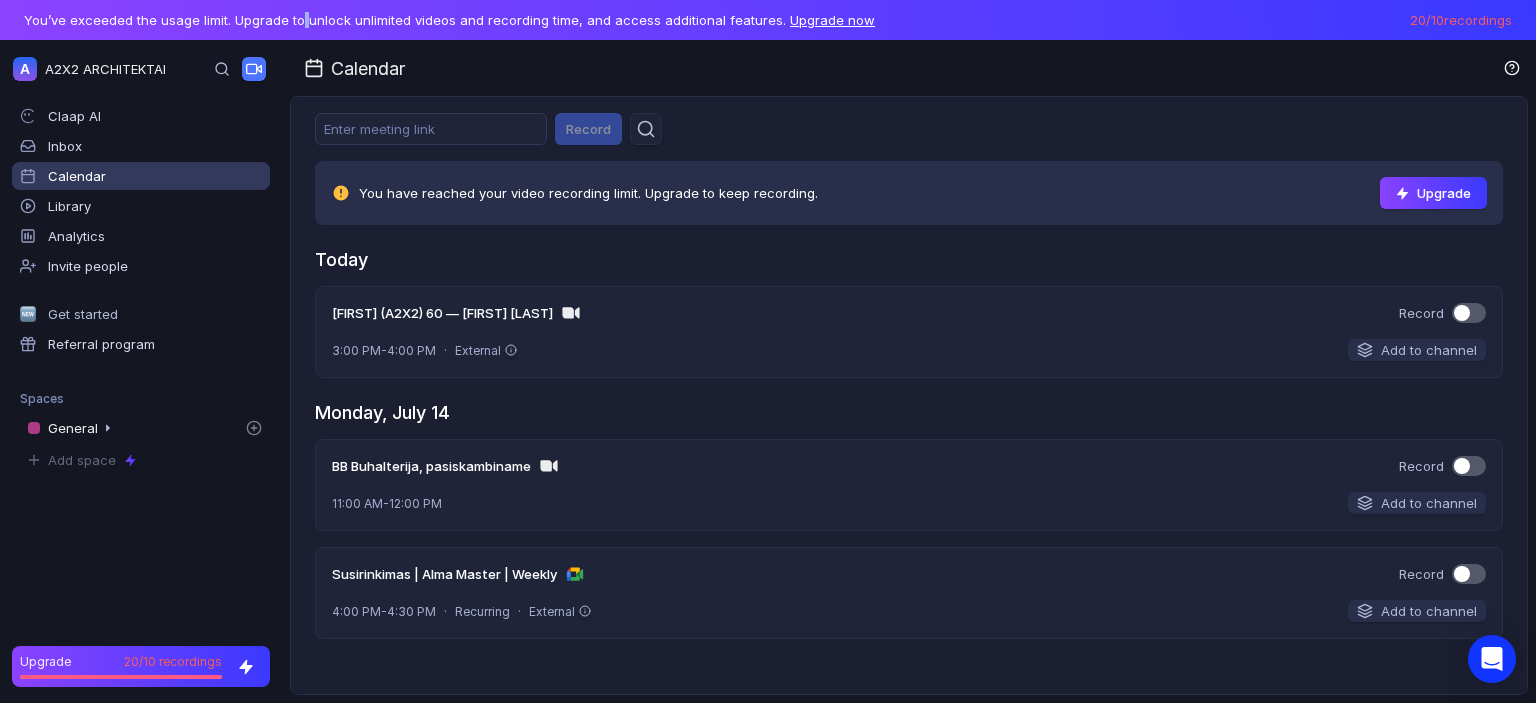 click on "You’ve exceeded the usage limit. Upgrade to unlock unlimited videos and recording time, and access additional features.   Upgrade now" at bounding box center (449, 20) 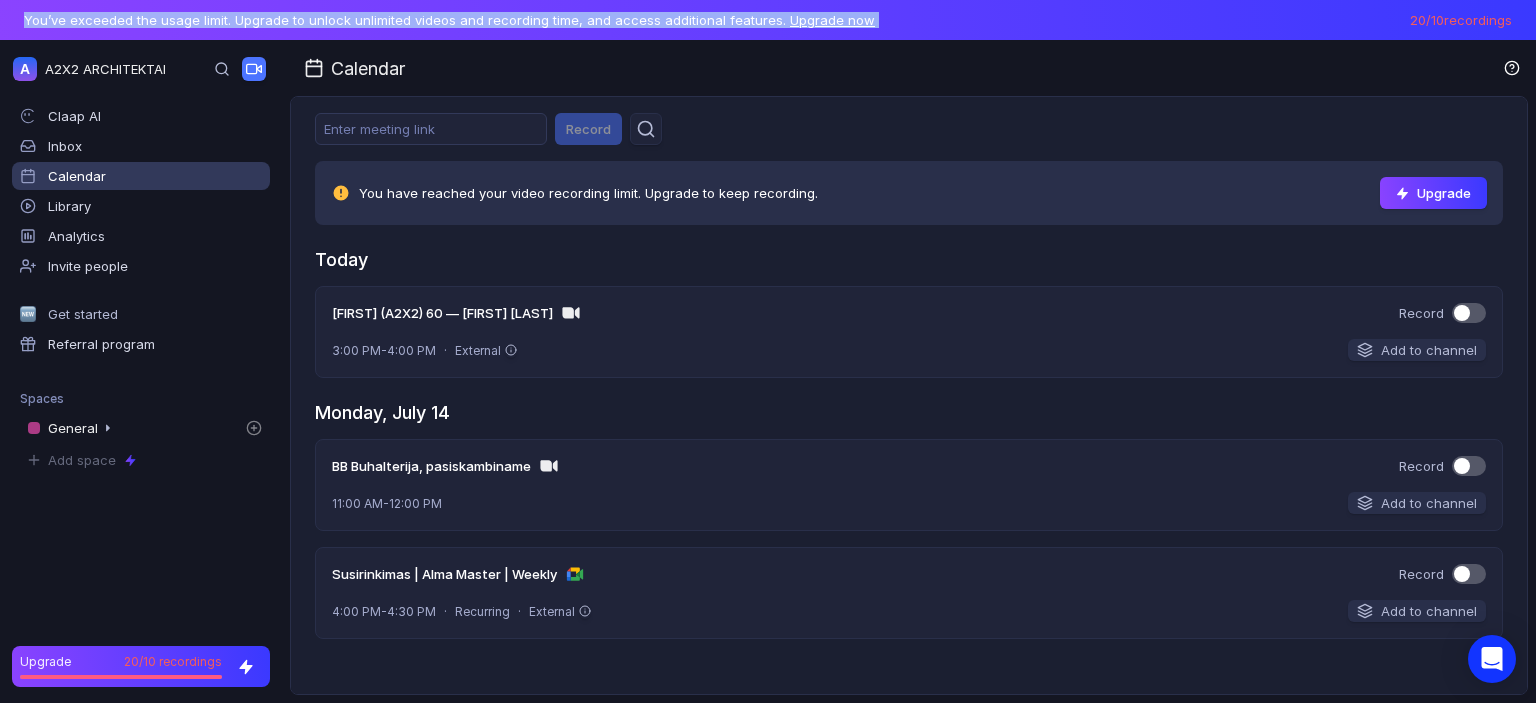 click on "You’ve exceeded the usage limit. Upgrade to unlock unlimited videos and recording time, and access additional features.   Upgrade now" at bounding box center (449, 20) 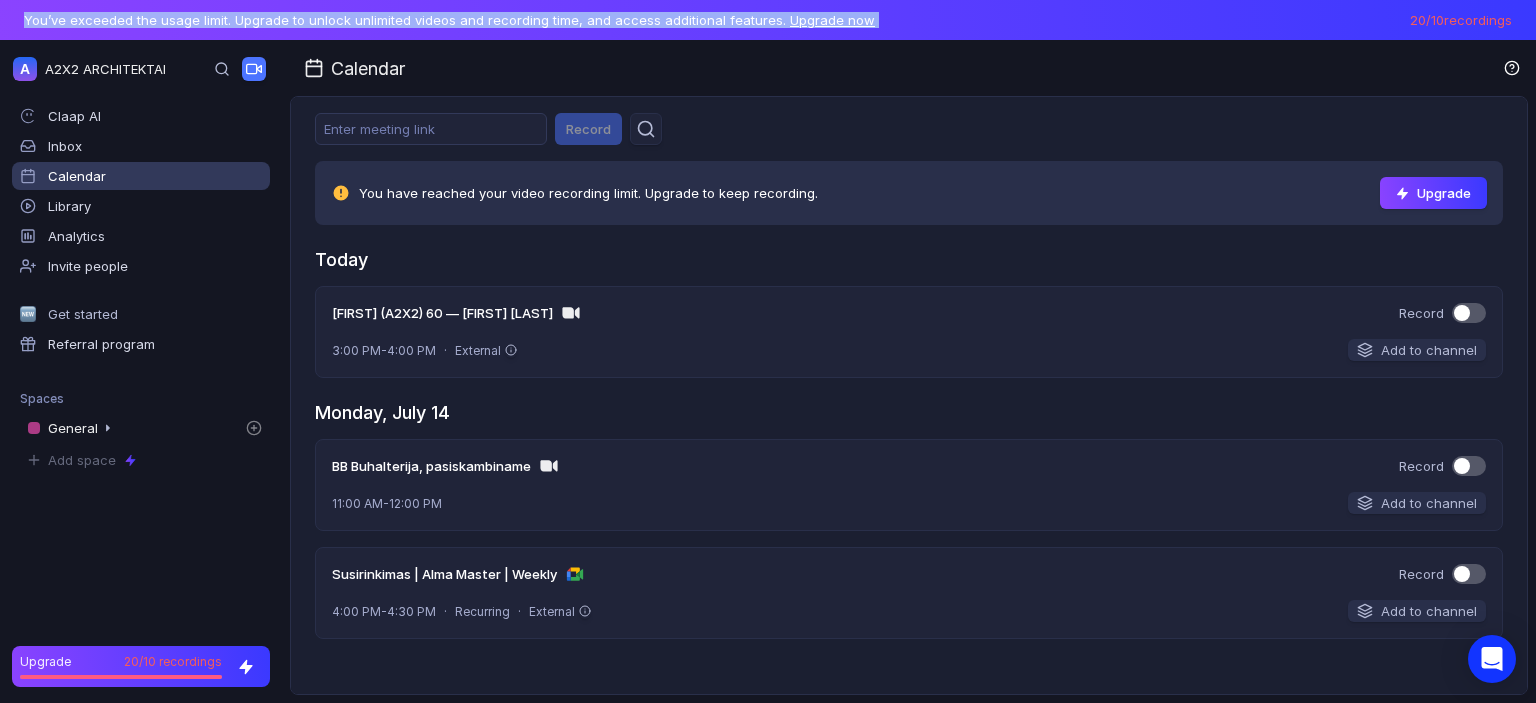click on "You’ve exceeded the usage limit. Upgrade to unlock unlimited videos and recording time, and access additional features.   Upgrade now 20 / 10  recordings" at bounding box center (768, 20) 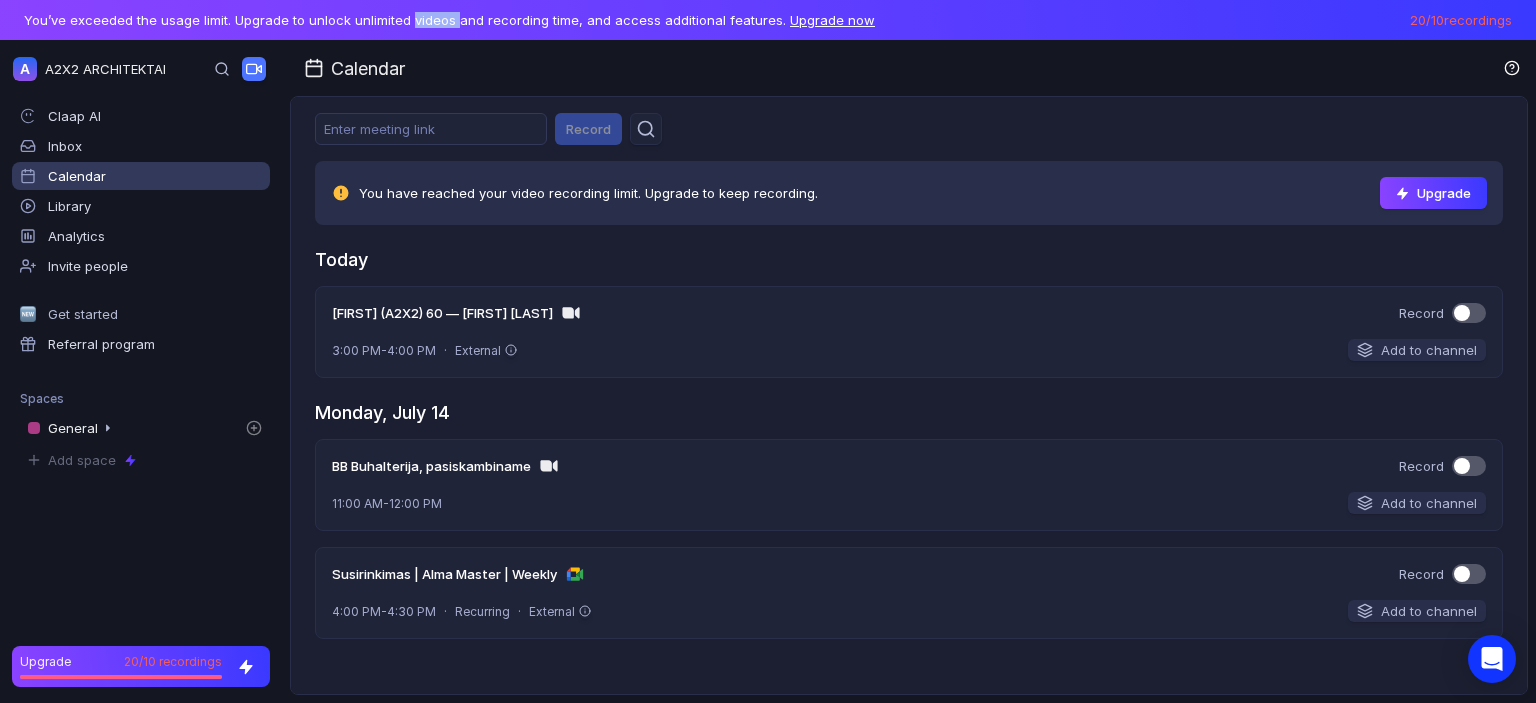 click on "You’ve exceeded the usage limit. Upgrade to unlock unlimited videos and recording time, and access additional features.   Upgrade now 20 / 10  recordings" at bounding box center [768, 20] 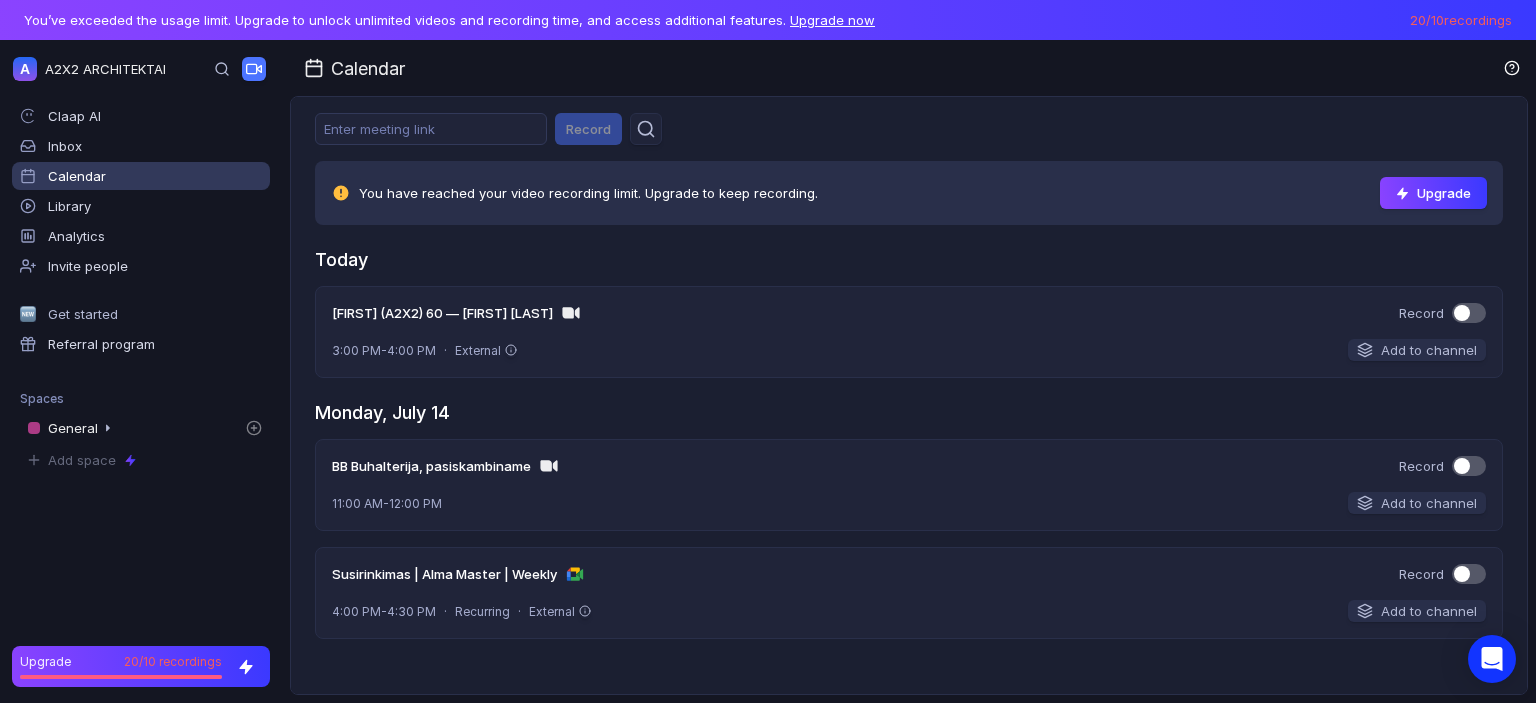 click on "You’ve exceeded the usage limit. Upgrade to unlock unlimited videos and recording time, and access additional features.   Upgrade now" at bounding box center (449, 20) 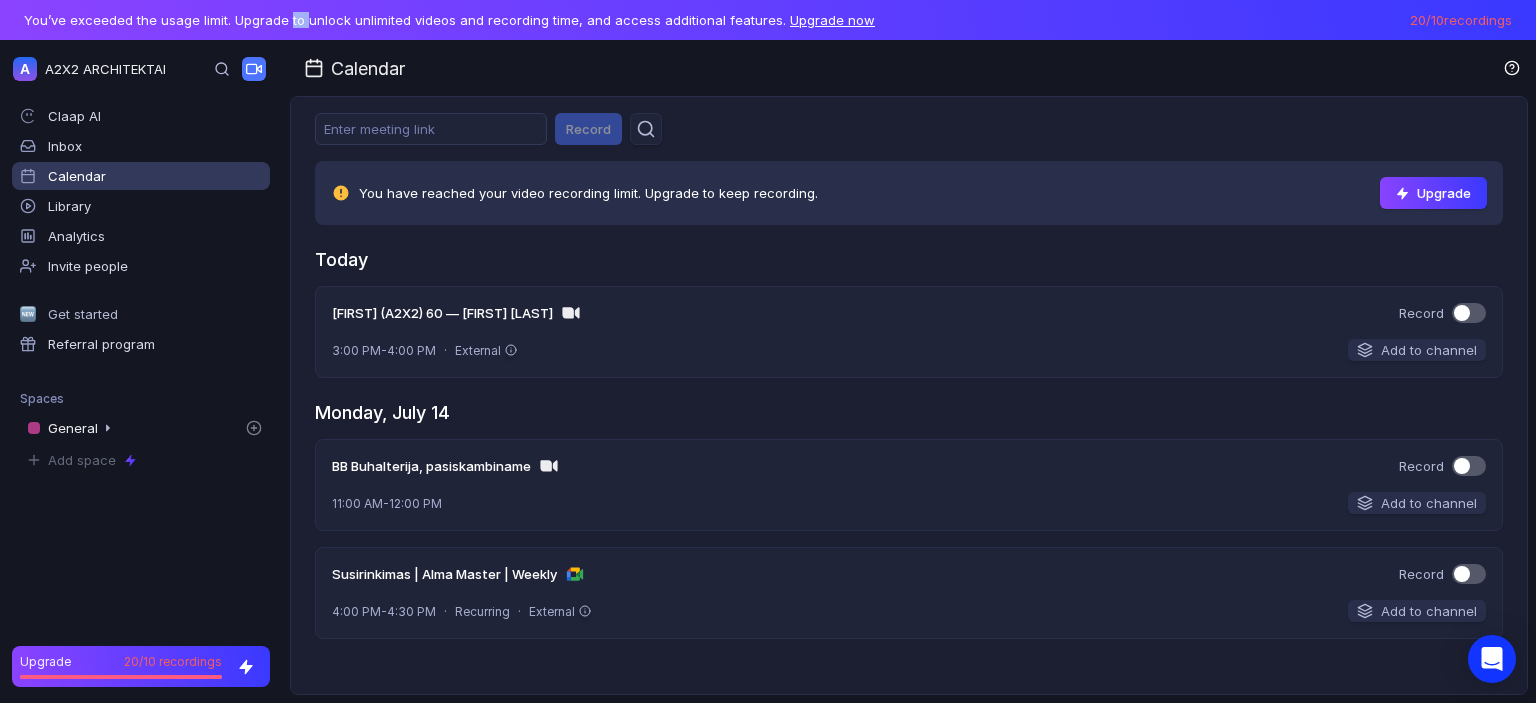 click on "You’ve exceeded the usage limit. Upgrade to unlock unlimited videos and recording time, and access additional features.   Upgrade now" at bounding box center (449, 20) 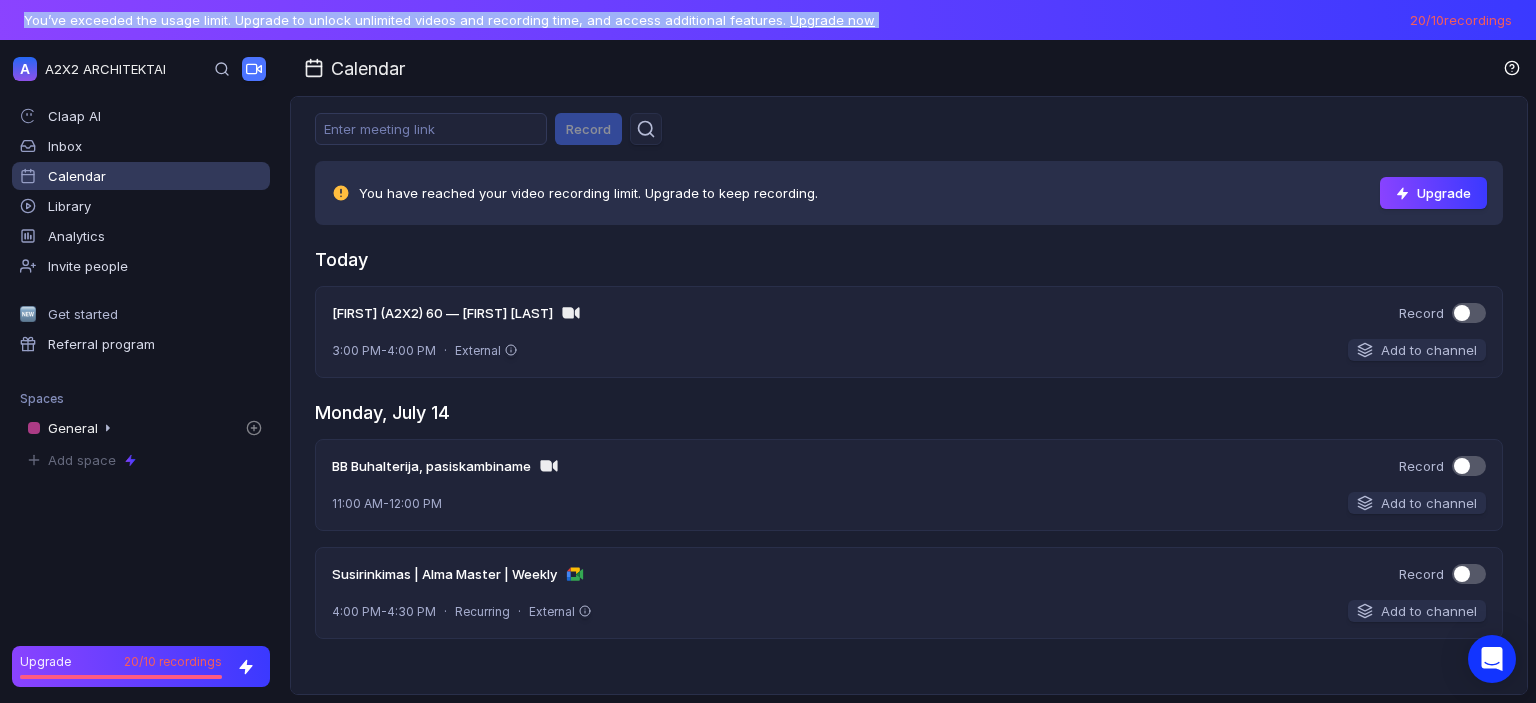 click on "You’ve exceeded the usage limit. Upgrade to unlock unlimited videos and recording time, and access additional features.   Upgrade now" at bounding box center (449, 20) 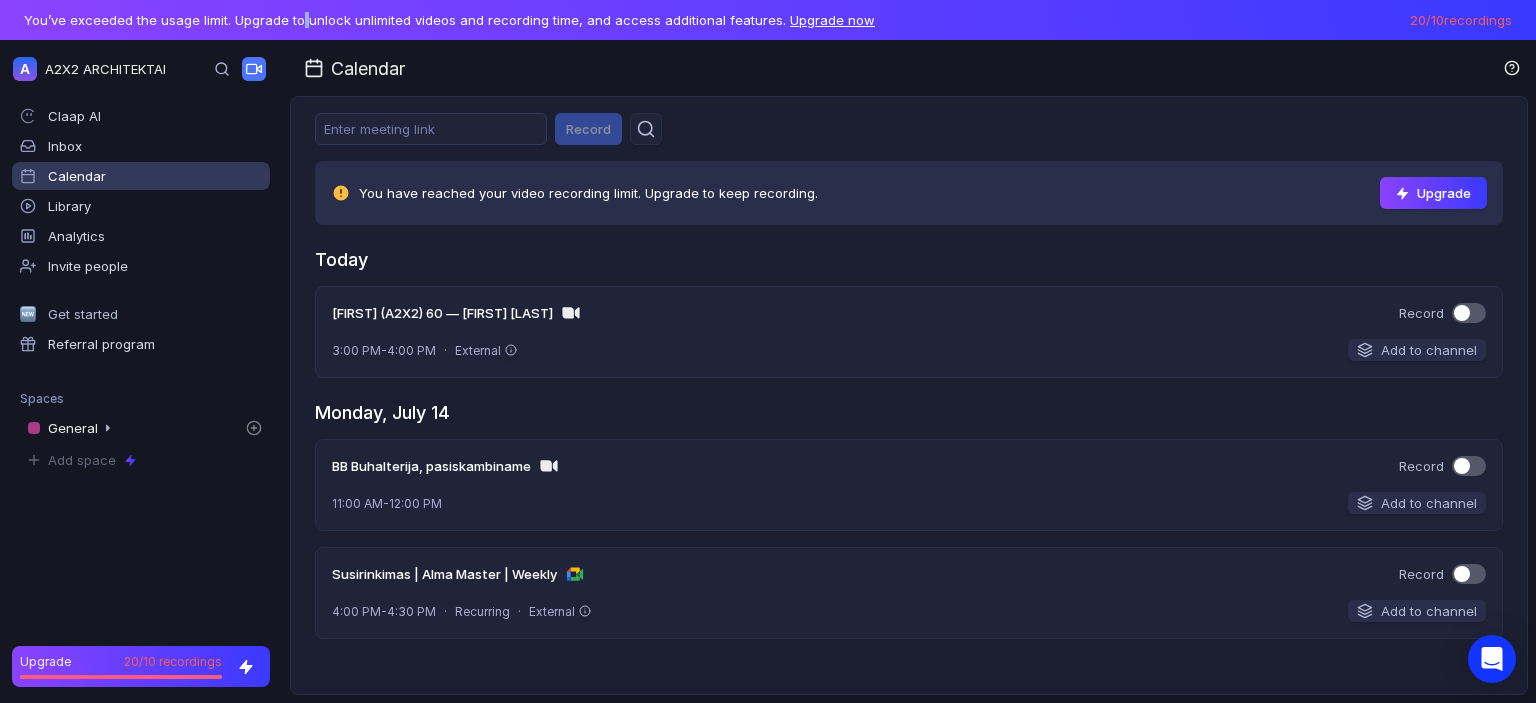 click on "You’ve exceeded the usage limit. Upgrade to unlock unlimited videos and recording time, and access additional features.   Upgrade now" at bounding box center (449, 20) 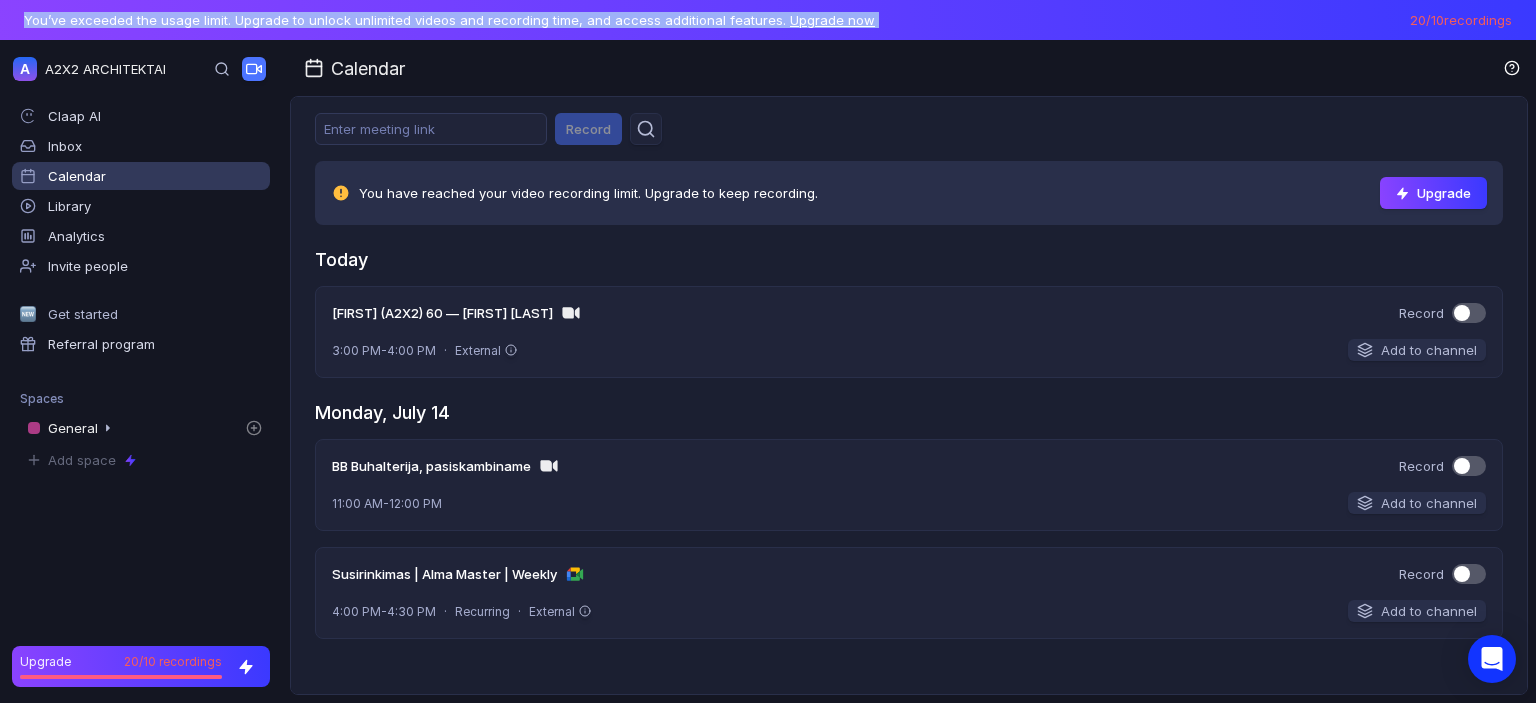 click on "You’ve exceeded the usage limit. Upgrade to unlock unlimited videos and recording time, and access additional features.   Upgrade now" at bounding box center [449, 20] 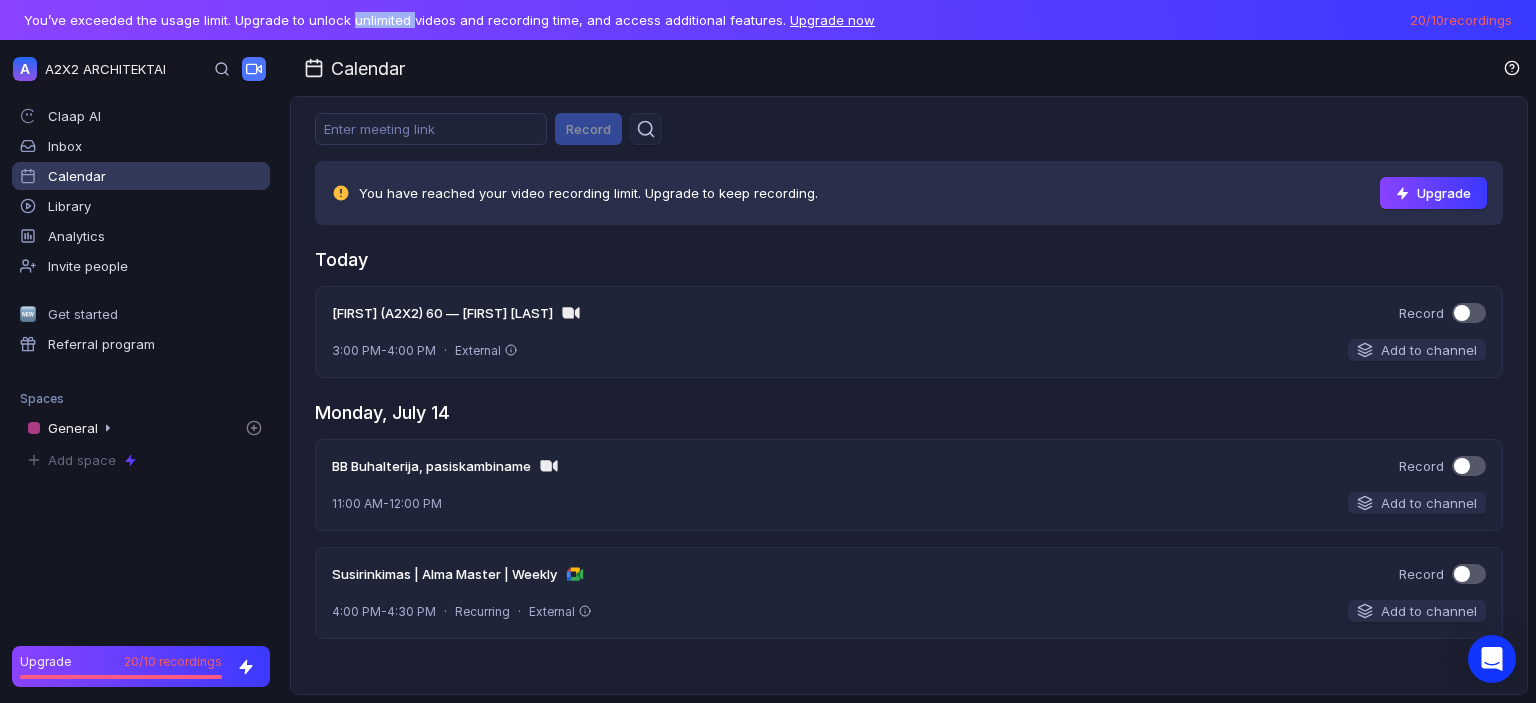 click on "You’ve exceeded the usage limit. Upgrade to unlock unlimited videos and recording time, and access additional features.   Upgrade now" at bounding box center (449, 20) 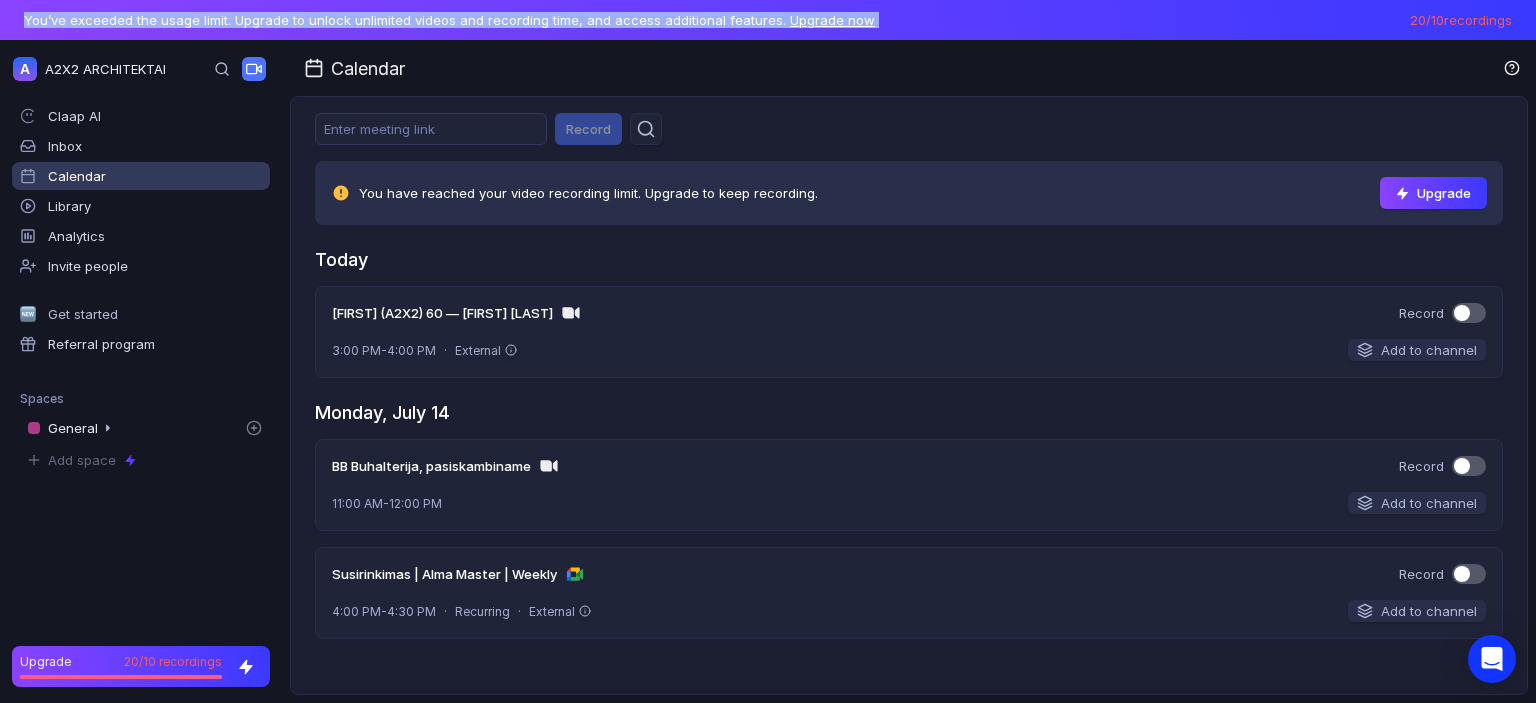 click on "You’ve exceeded the usage limit. Upgrade to unlock unlimited videos and recording time, and access additional features.   Upgrade now" at bounding box center [449, 20] 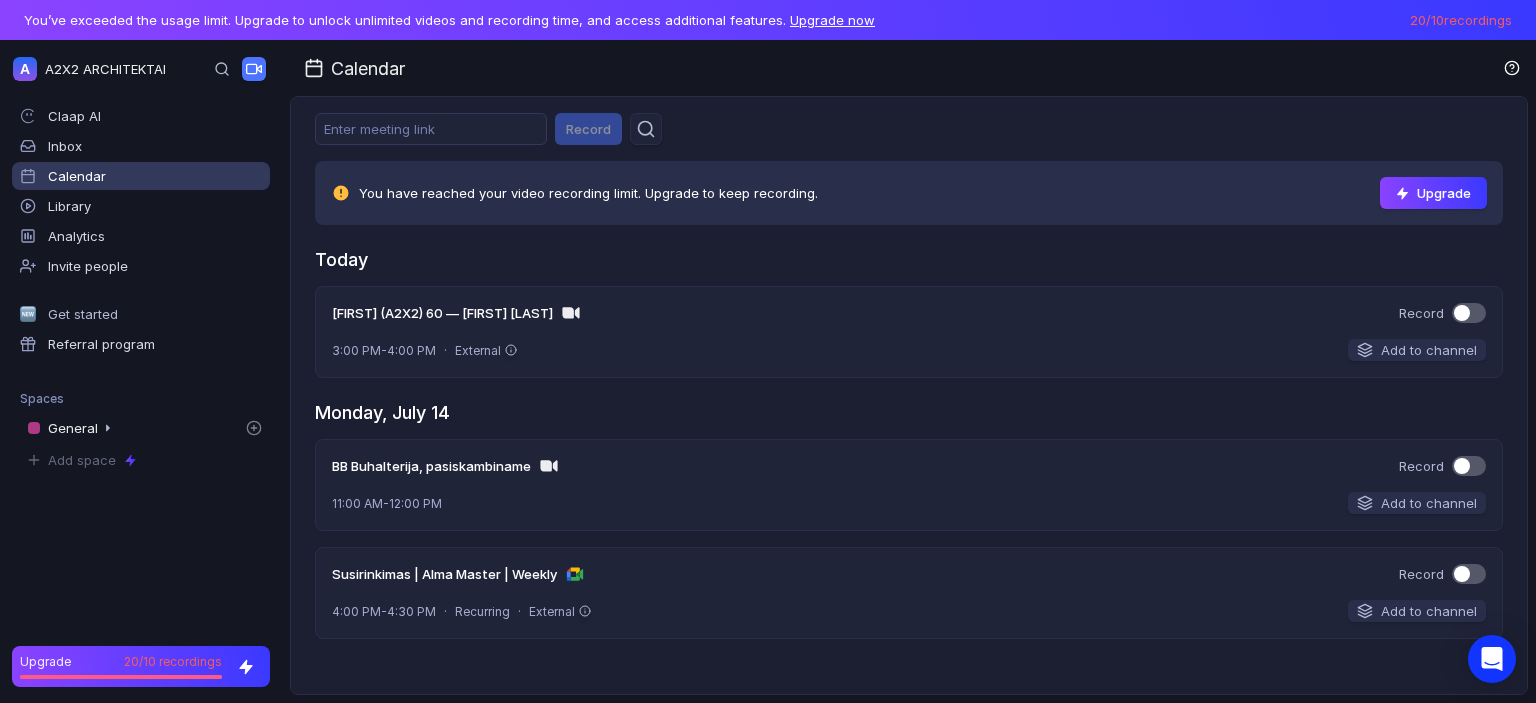 click on "20 / 10  recordings" at bounding box center (1461, 20) 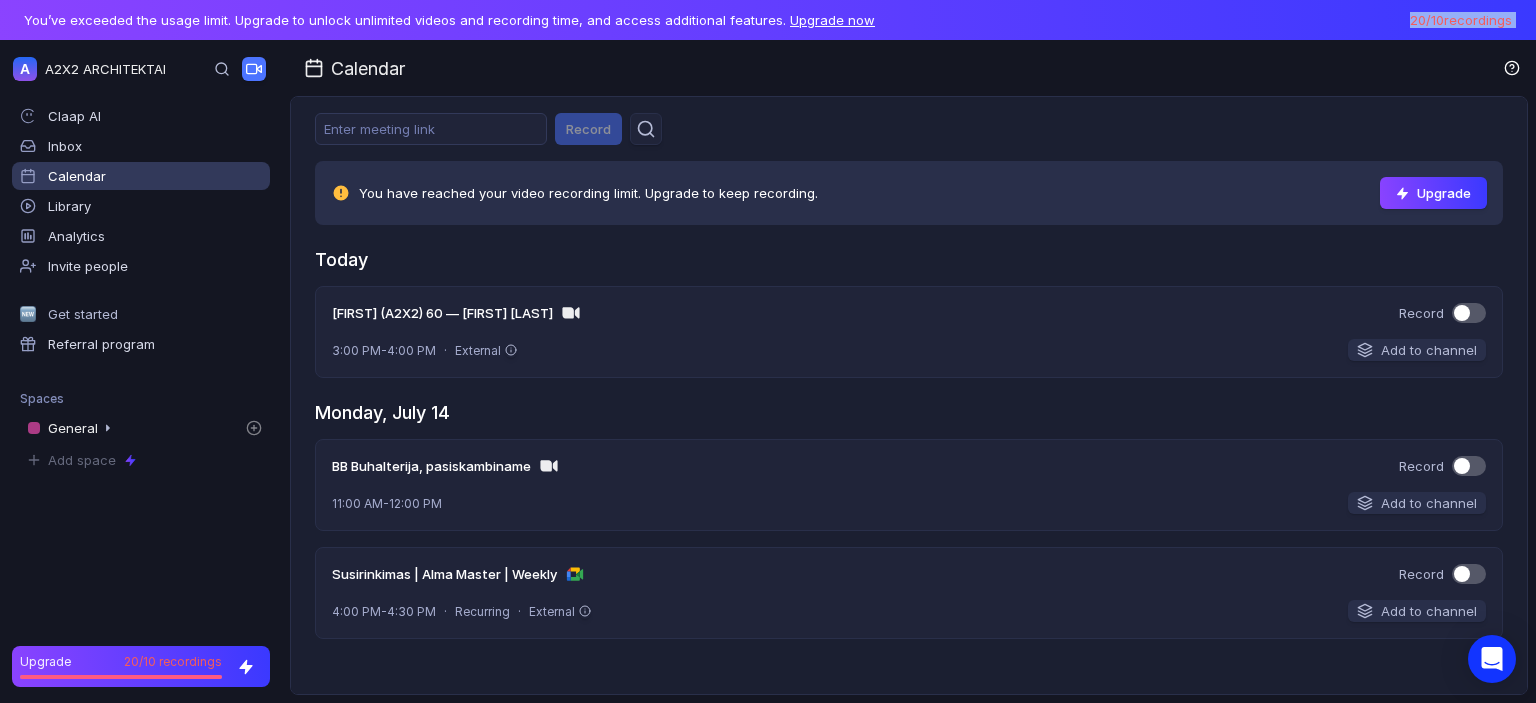 click on "20 / 10  recordings" at bounding box center [1461, 20] 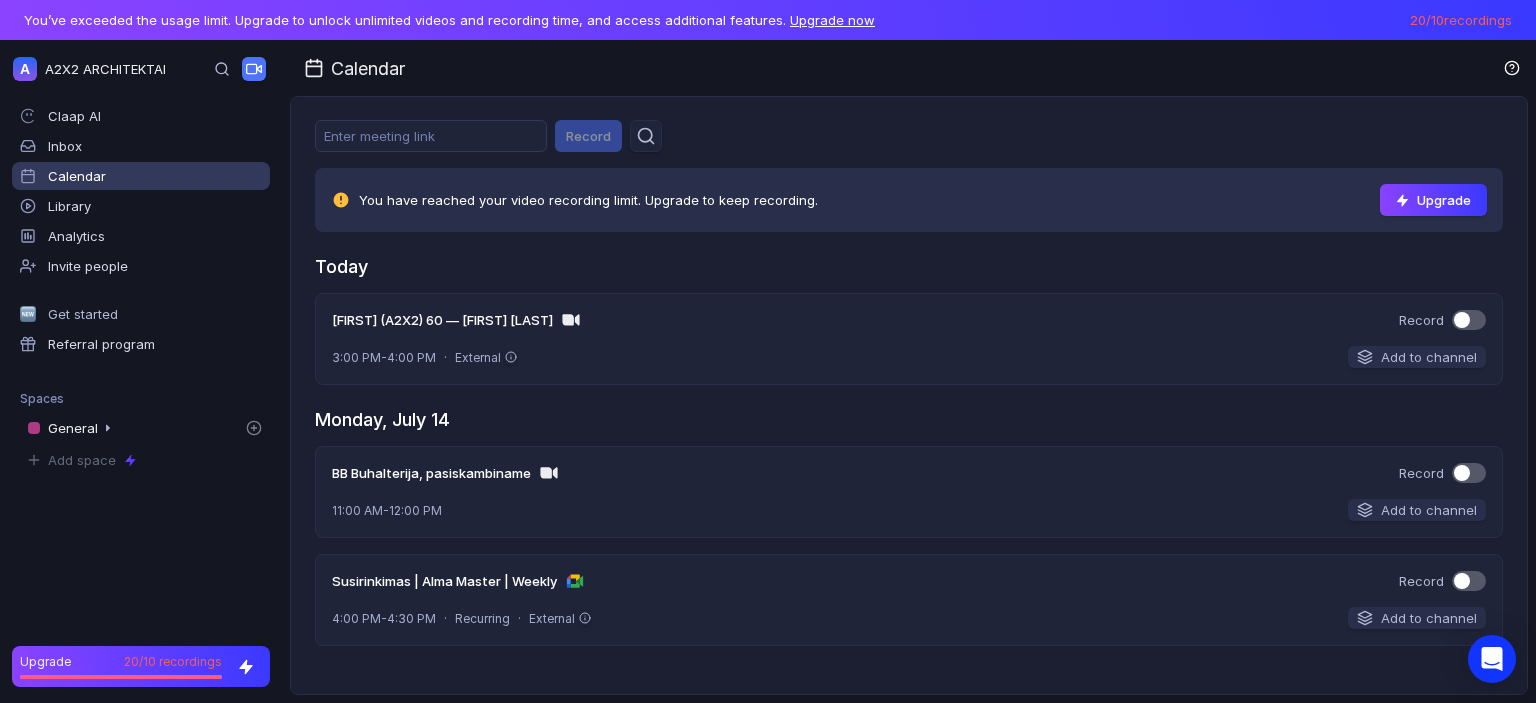 scroll, scrollTop: 0, scrollLeft: 0, axis: both 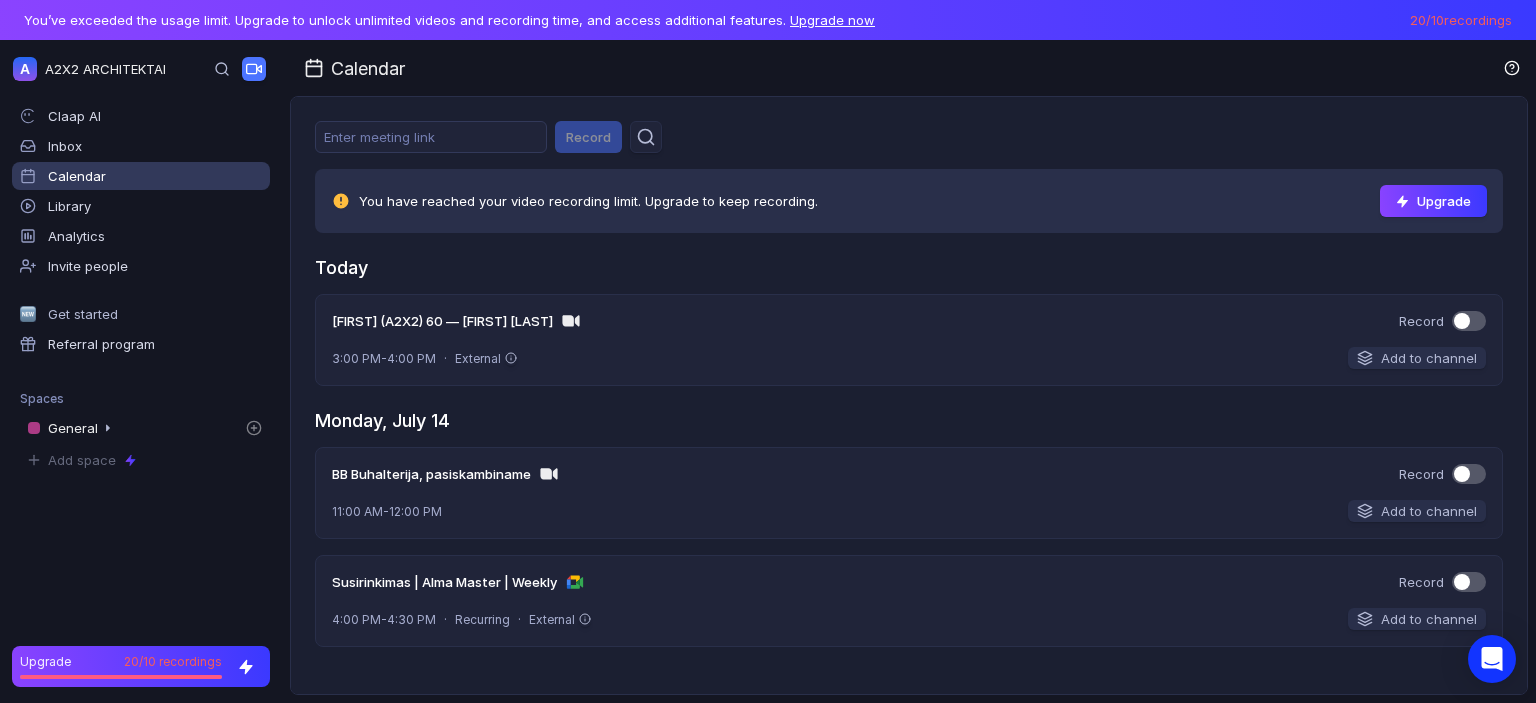 click at bounding box center [1462, 321] 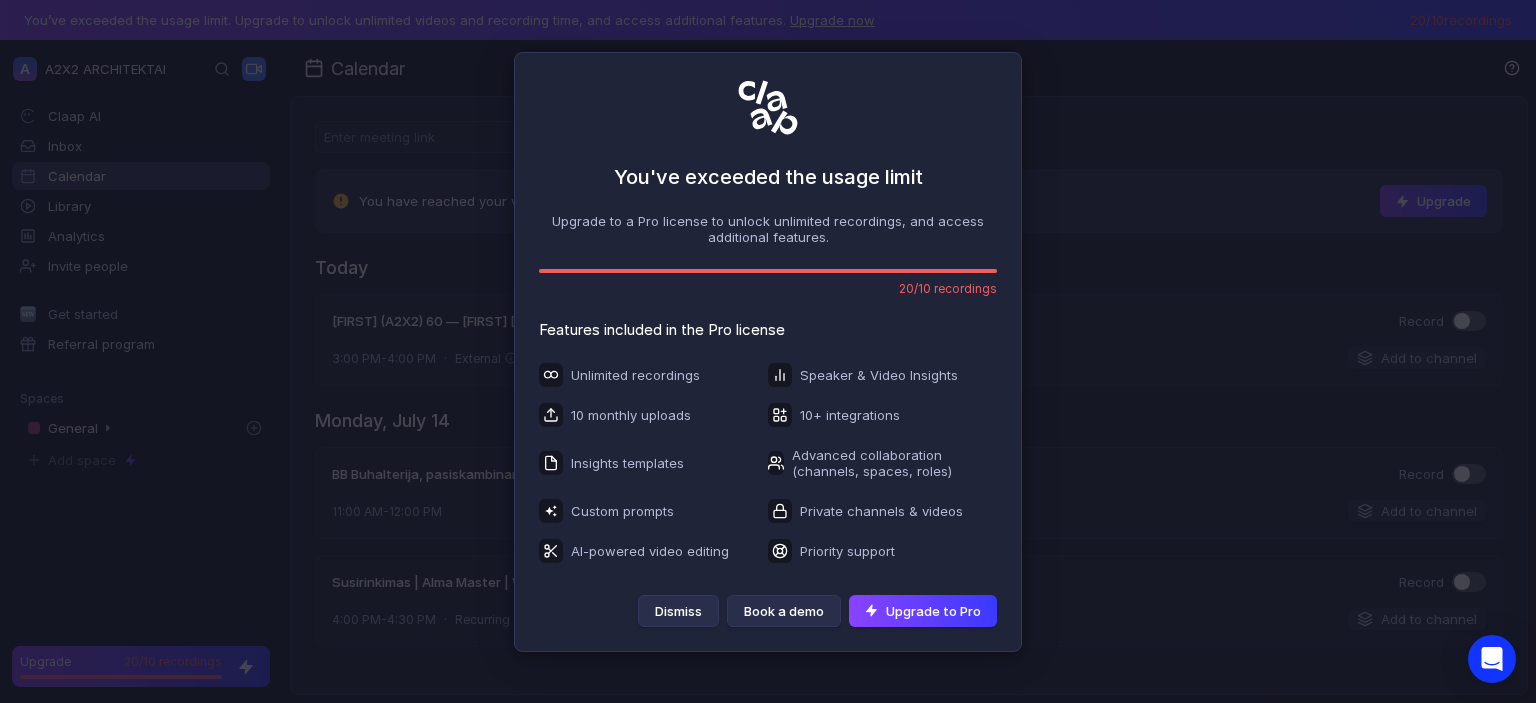 click on "Dismiss" at bounding box center (678, 611) 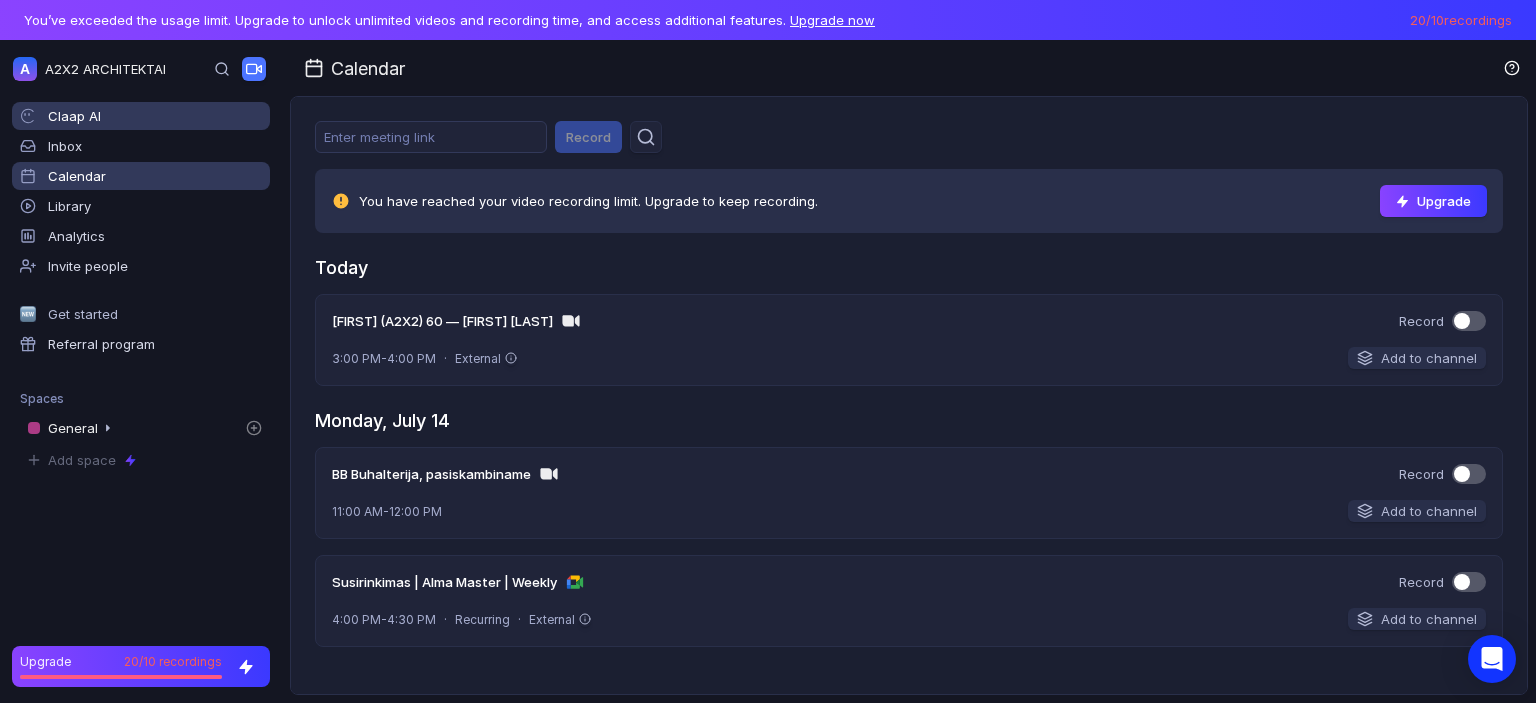 click on "Claap AI" at bounding box center (155, 116) 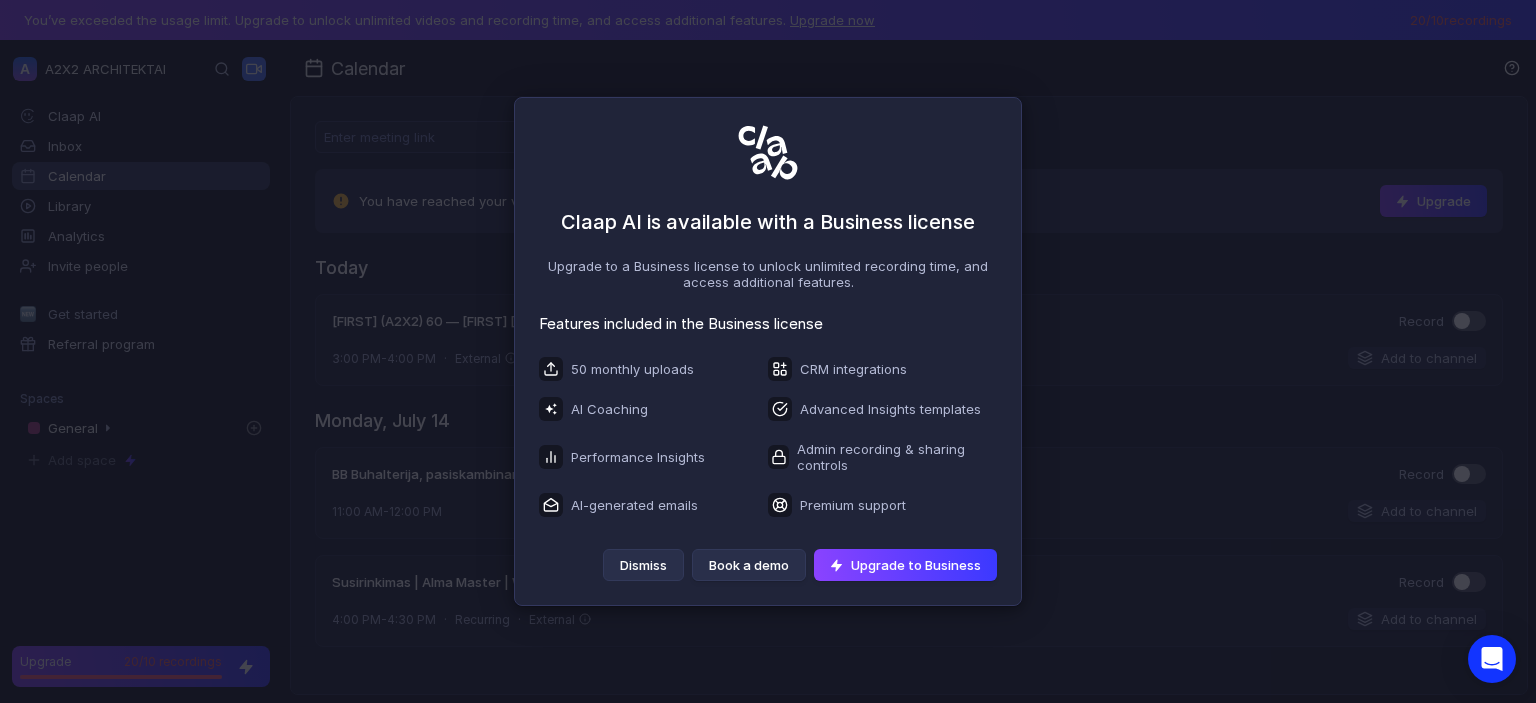 click on "Dismiss" at bounding box center [643, 565] 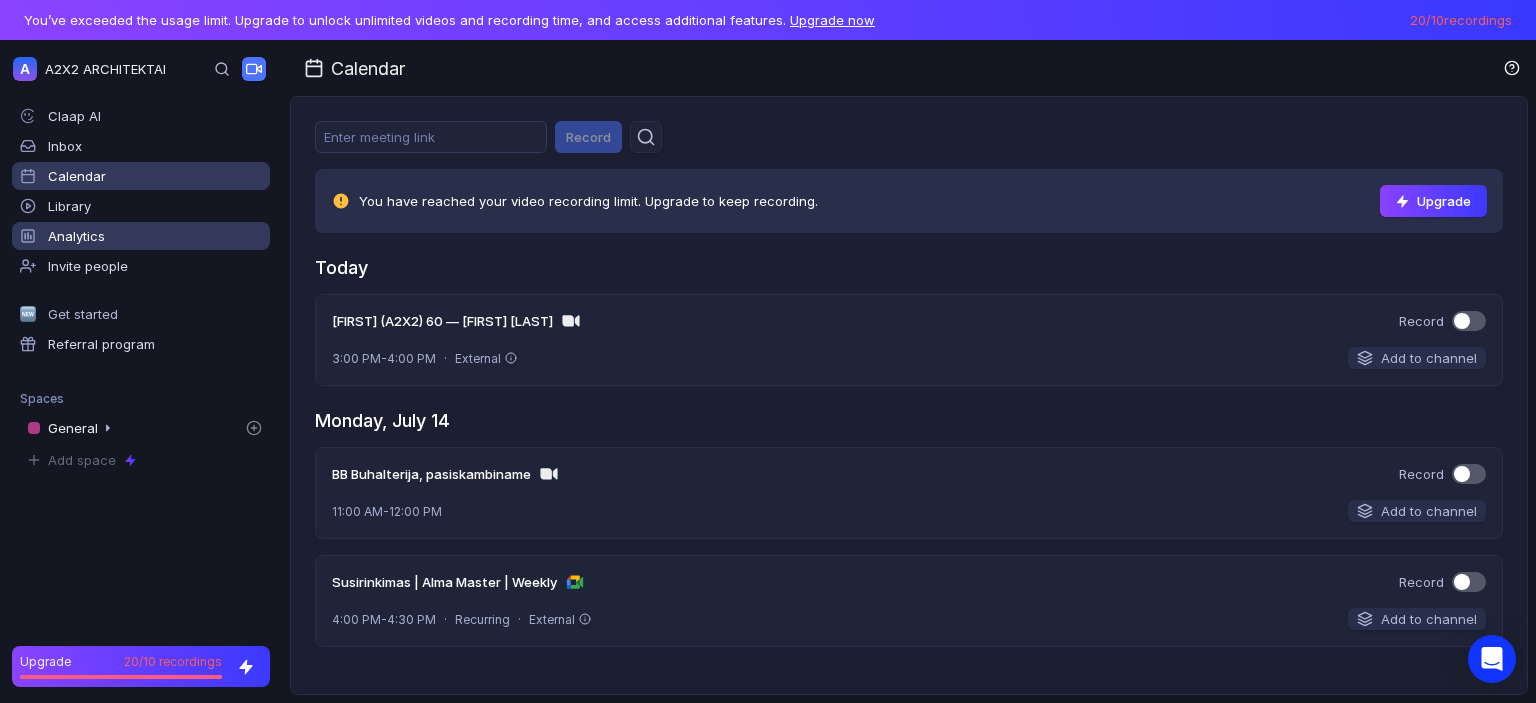 click on "Analytics" at bounding box center [76, 236] 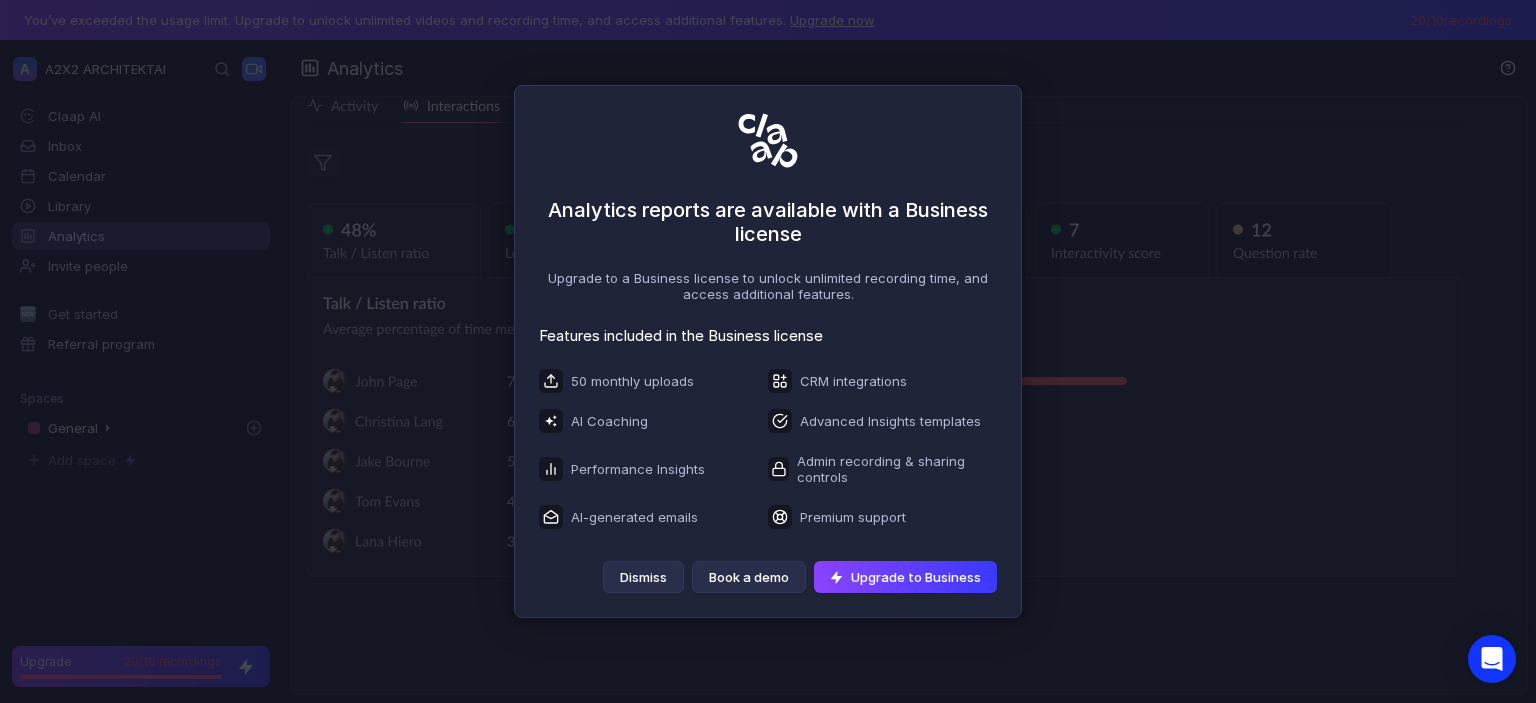 click on "Dismiss" at bounding box center (643, 577) 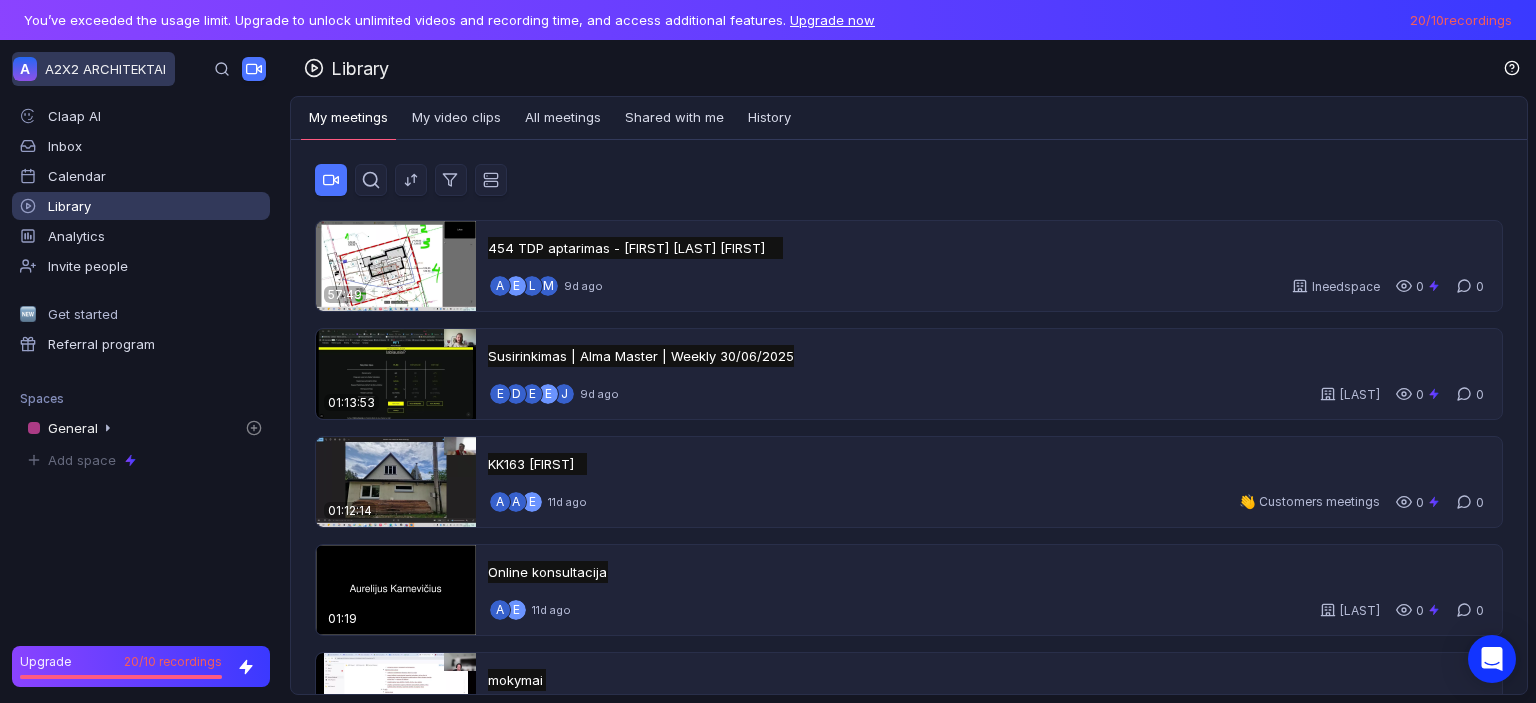click on "A A2X2 ARCHITEKTAI" at bounding box center (93, 69) 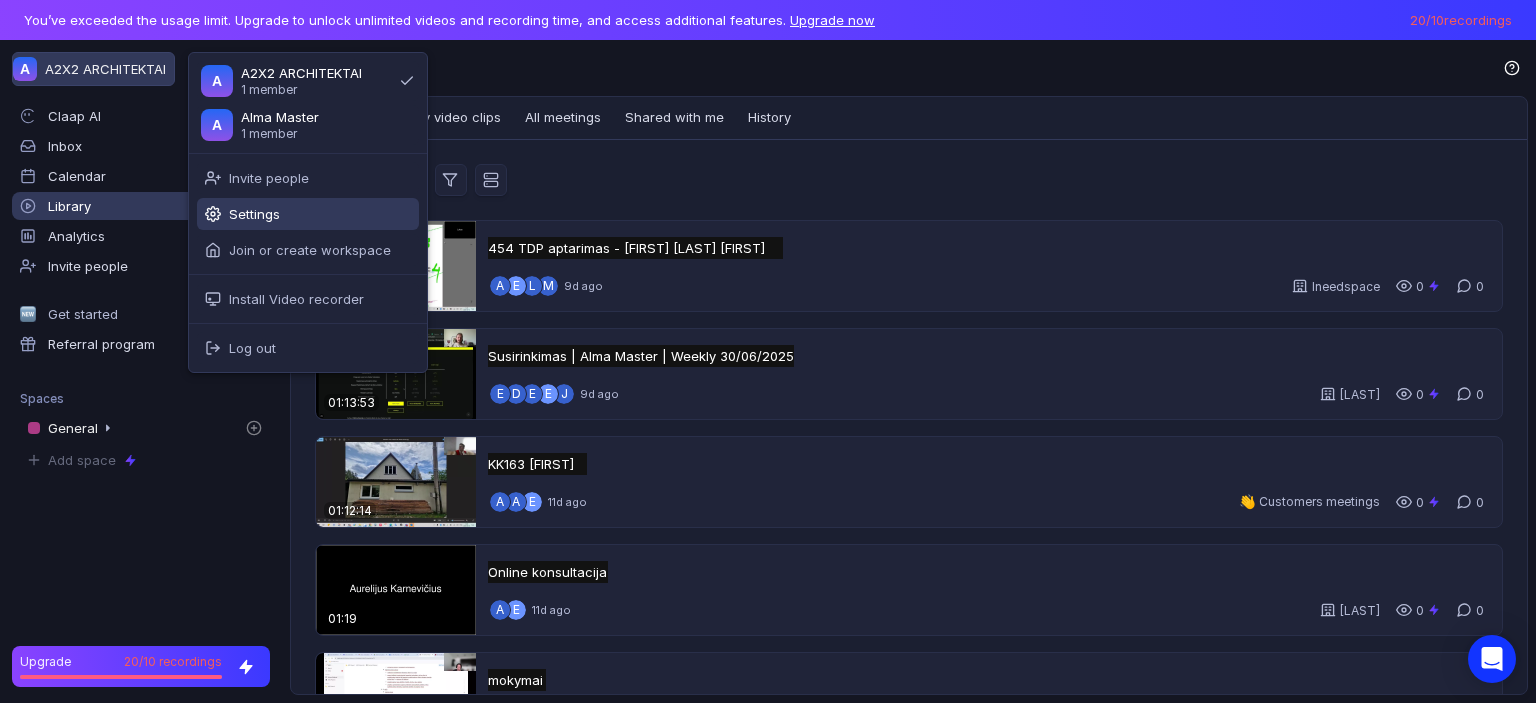 click on "Settings" at bounding box center [308, 214] 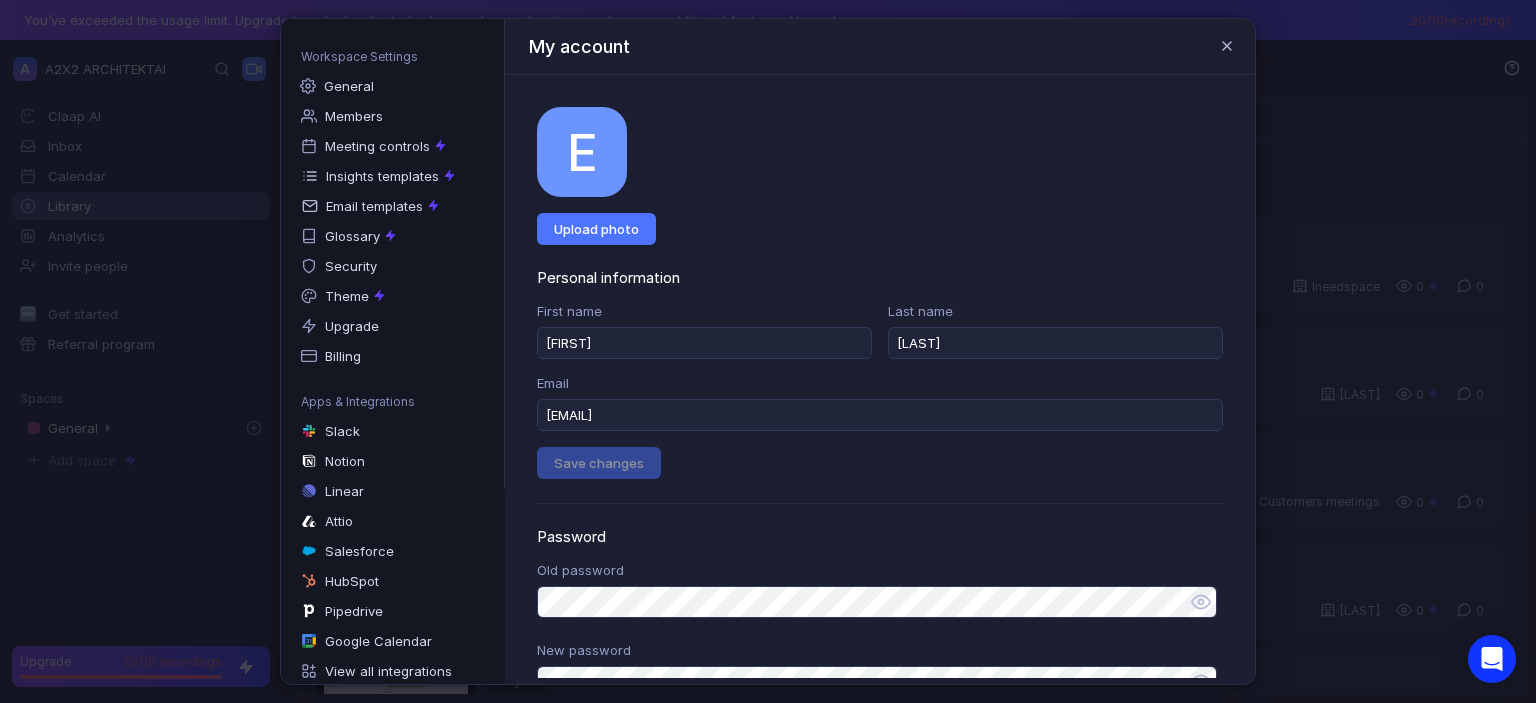 scroll, scrollTop: 199, scrollLeft: 0, axis: vertical 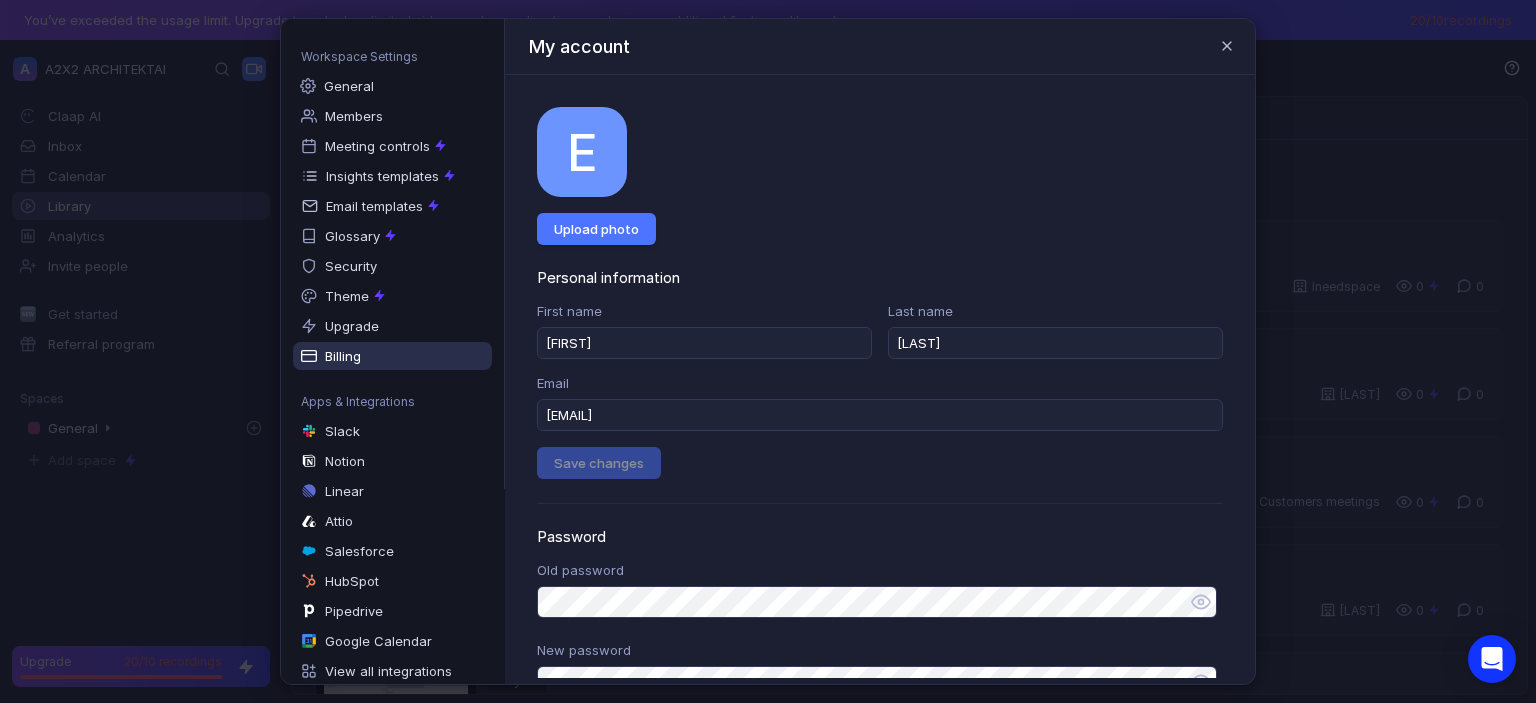 click on "Billing" at bounding box center [392, 356] 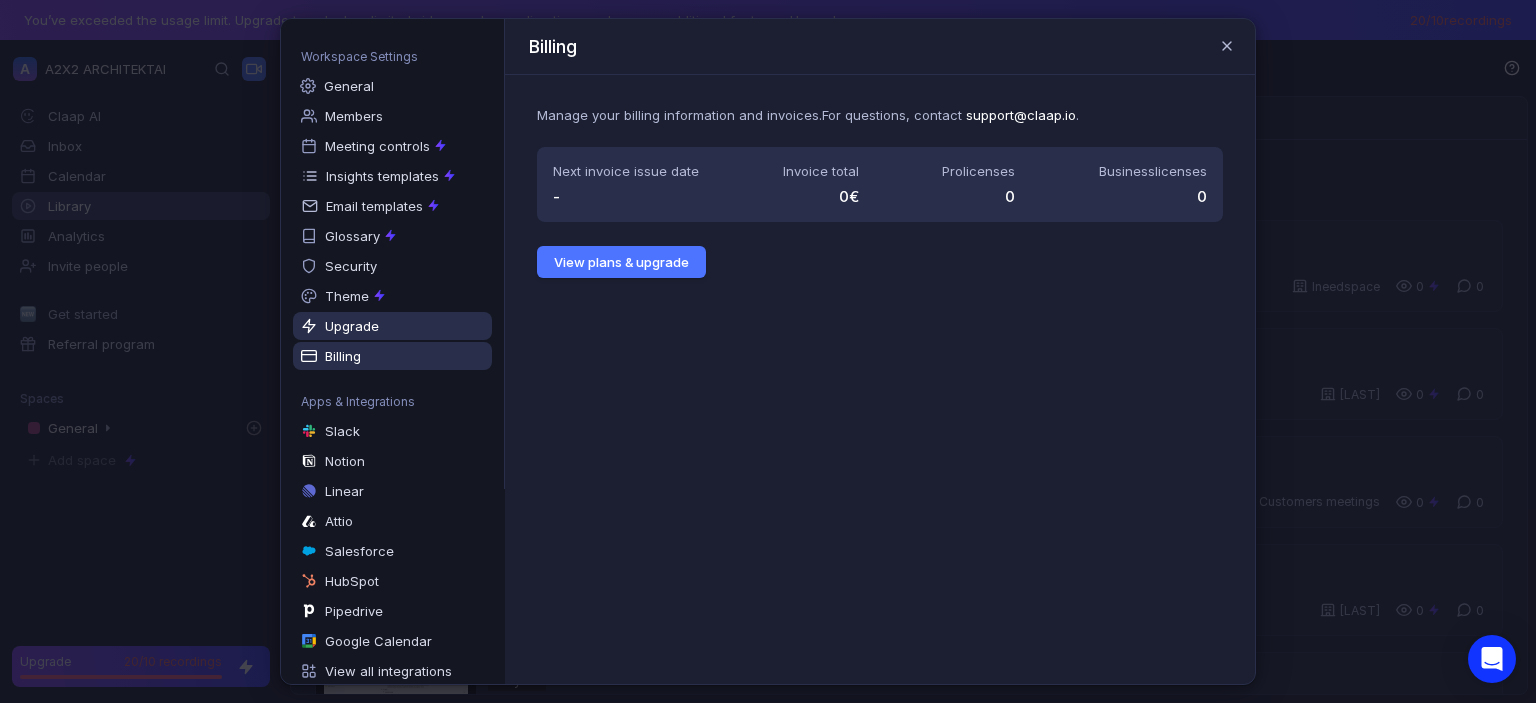 click on "Upgrade" at bounding box center [352, 326] 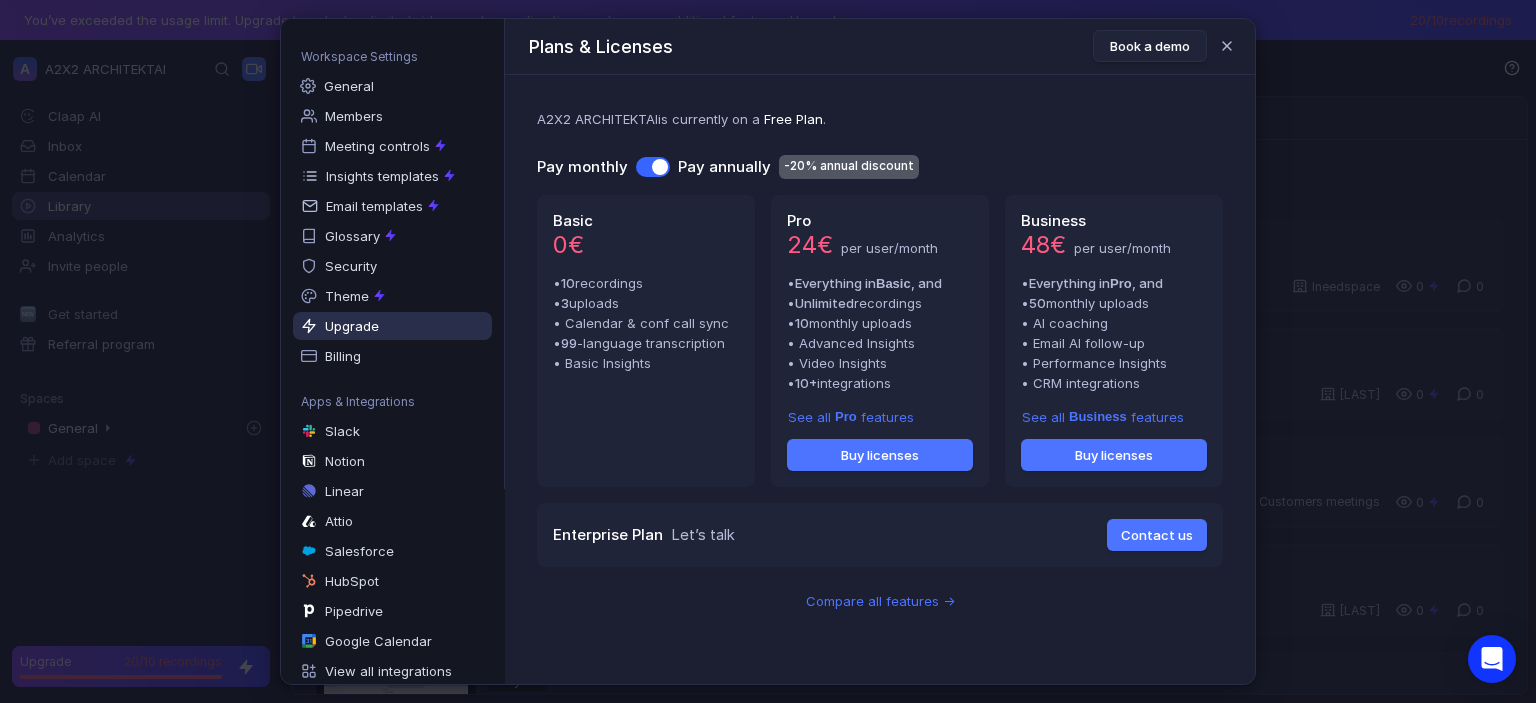 click at bounding box center [653, 167] 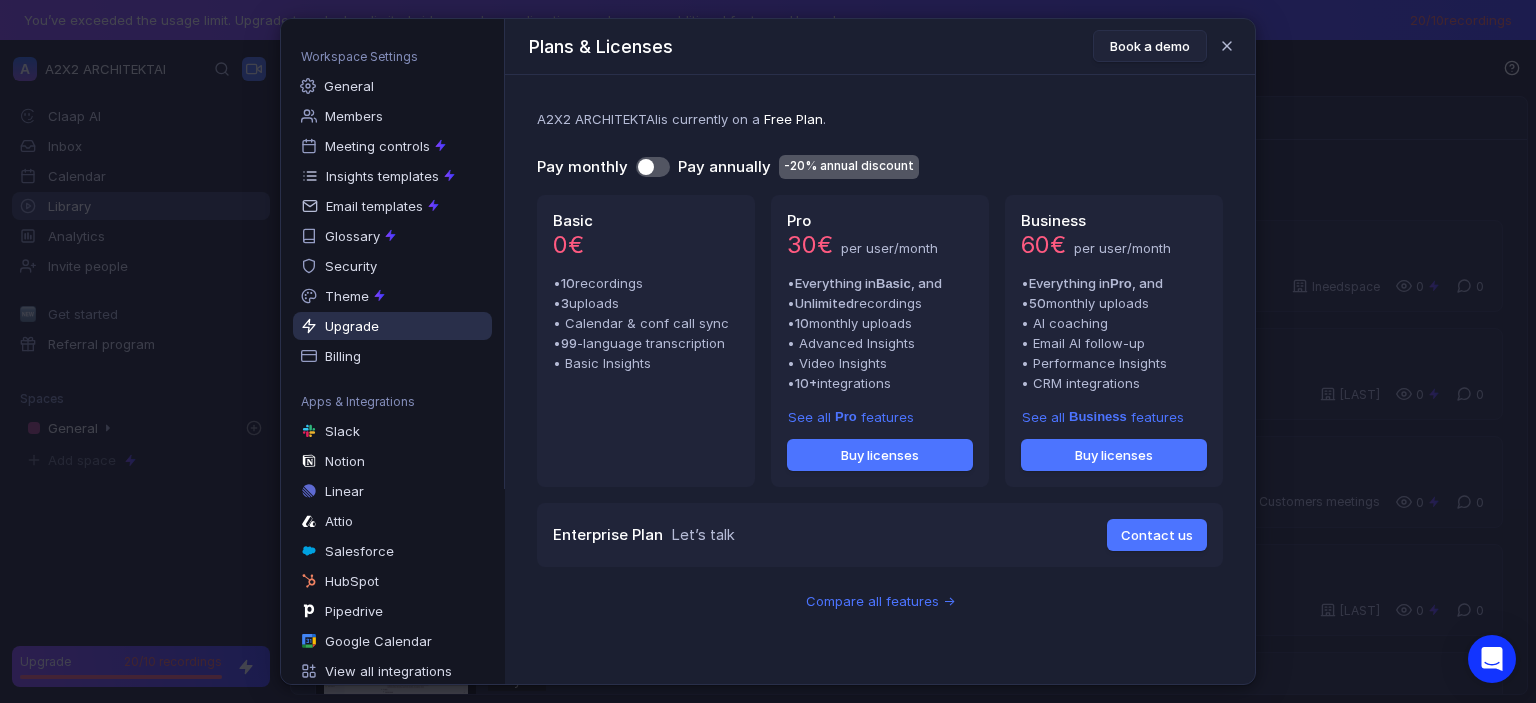 click on "per user/month" at bounding box center (889, 248) 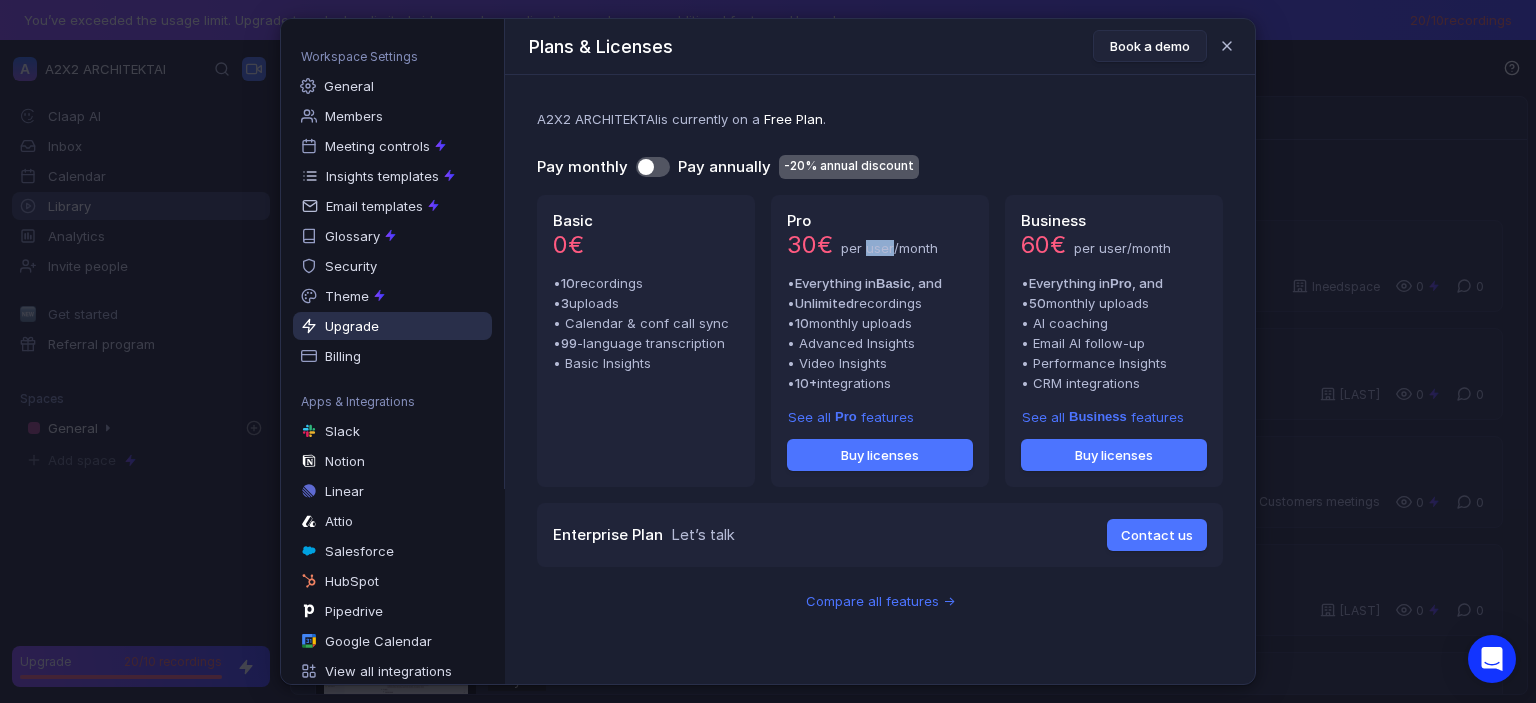 click on "per user/month" at bounding box center [889, 248] 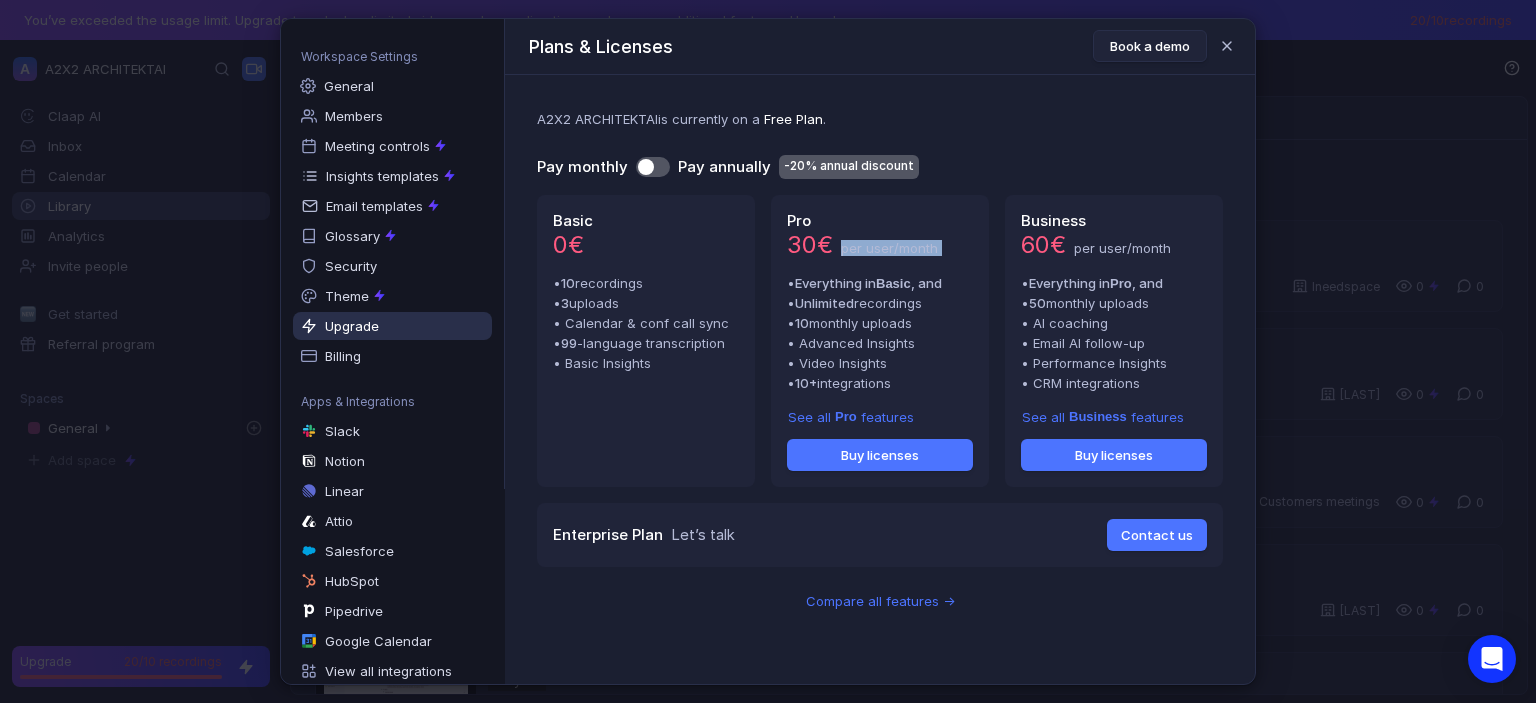 click on "per user/month" at bounding box center (889, 248) 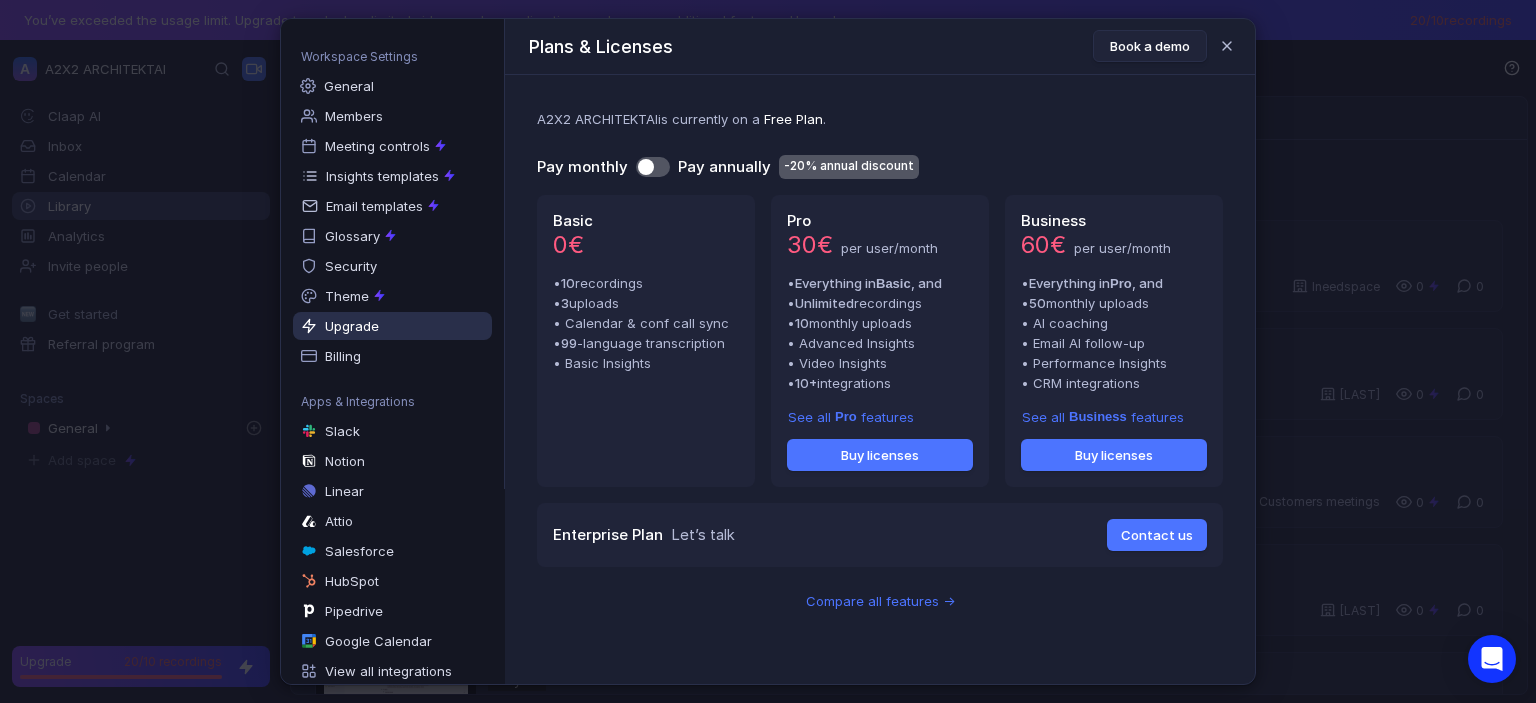 click on "•  Everything in  Basic , and" at bounding box center [598, 283] 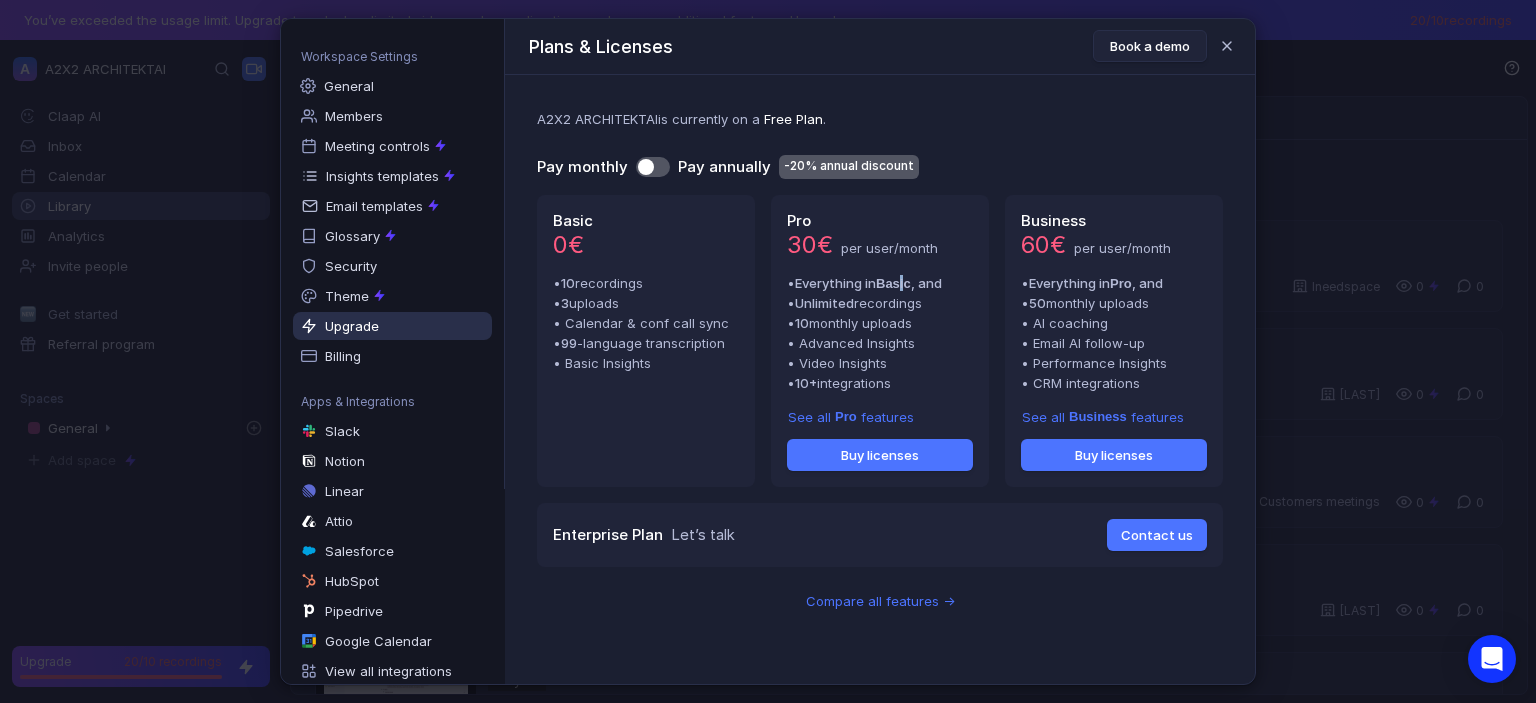 click on "Everything in" at bounding box center (568, 283) 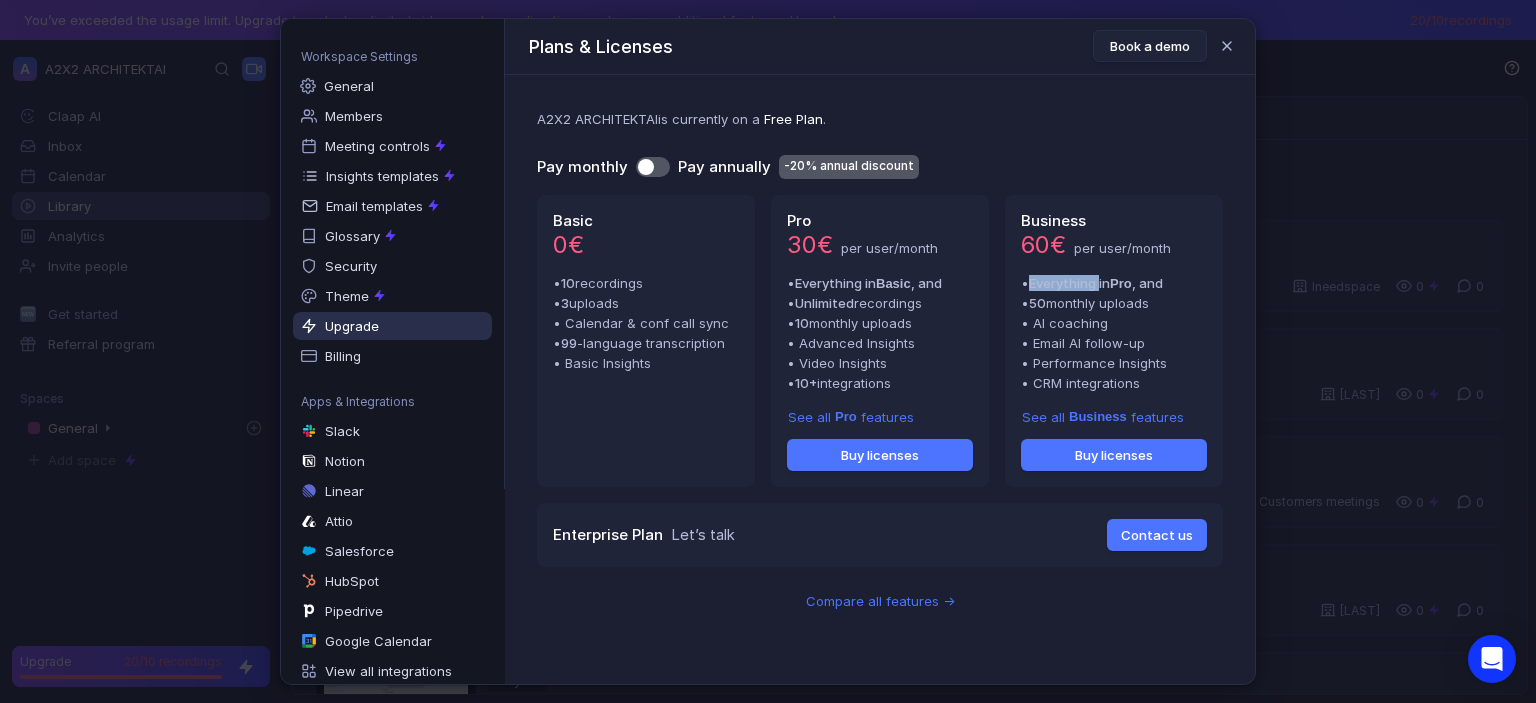 click on "Everything in" at bounding box center [568, 283] 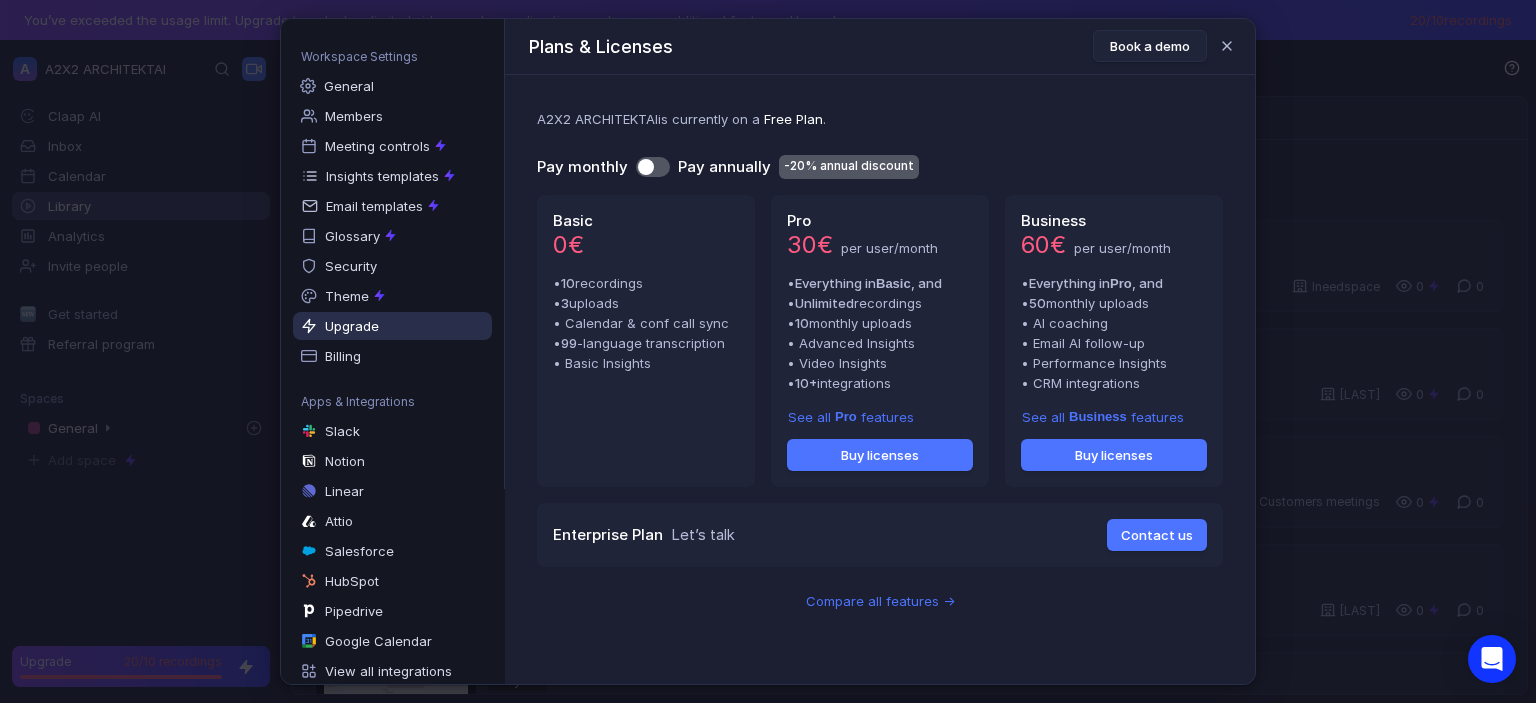 click on "Everything in" at bounding box center (568, 283) 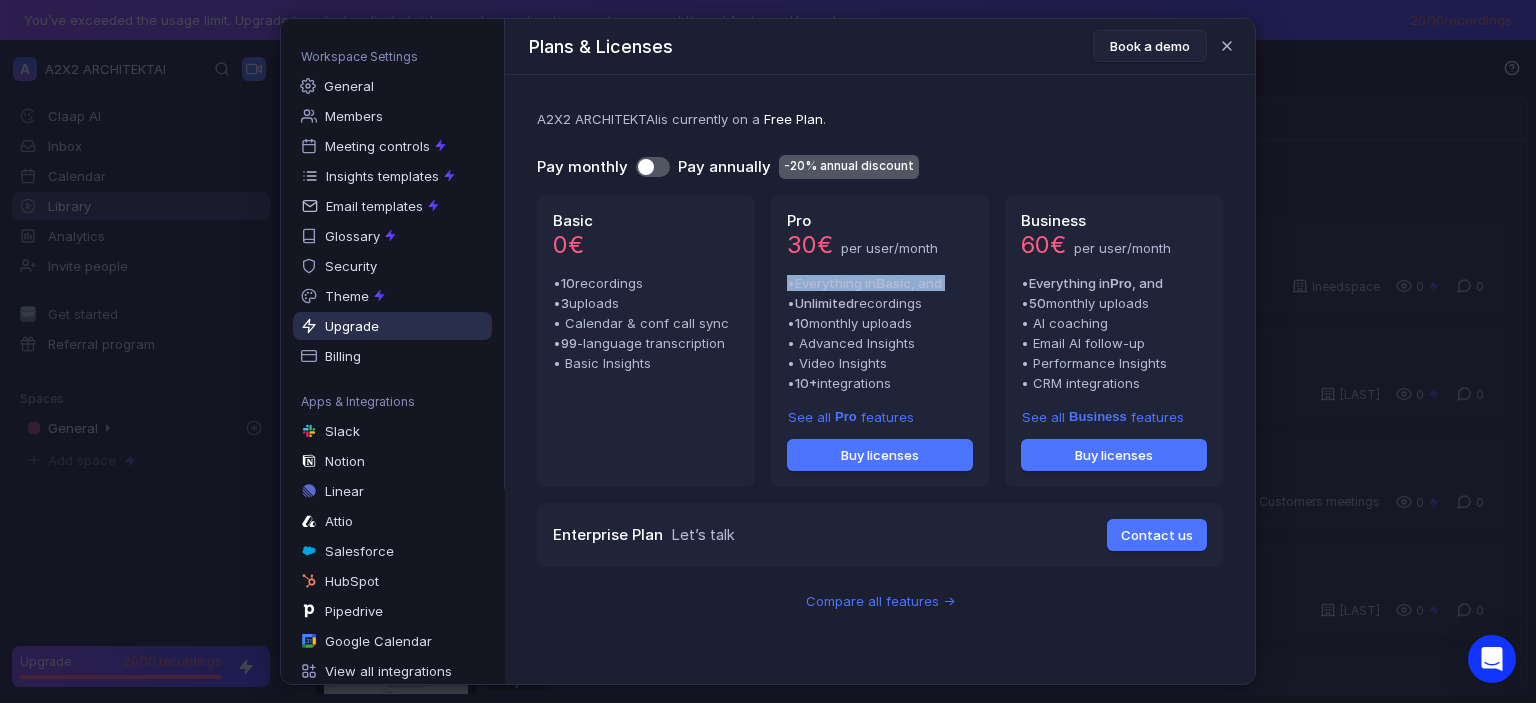 click on "Everything in" at bounding box center [568, 283] 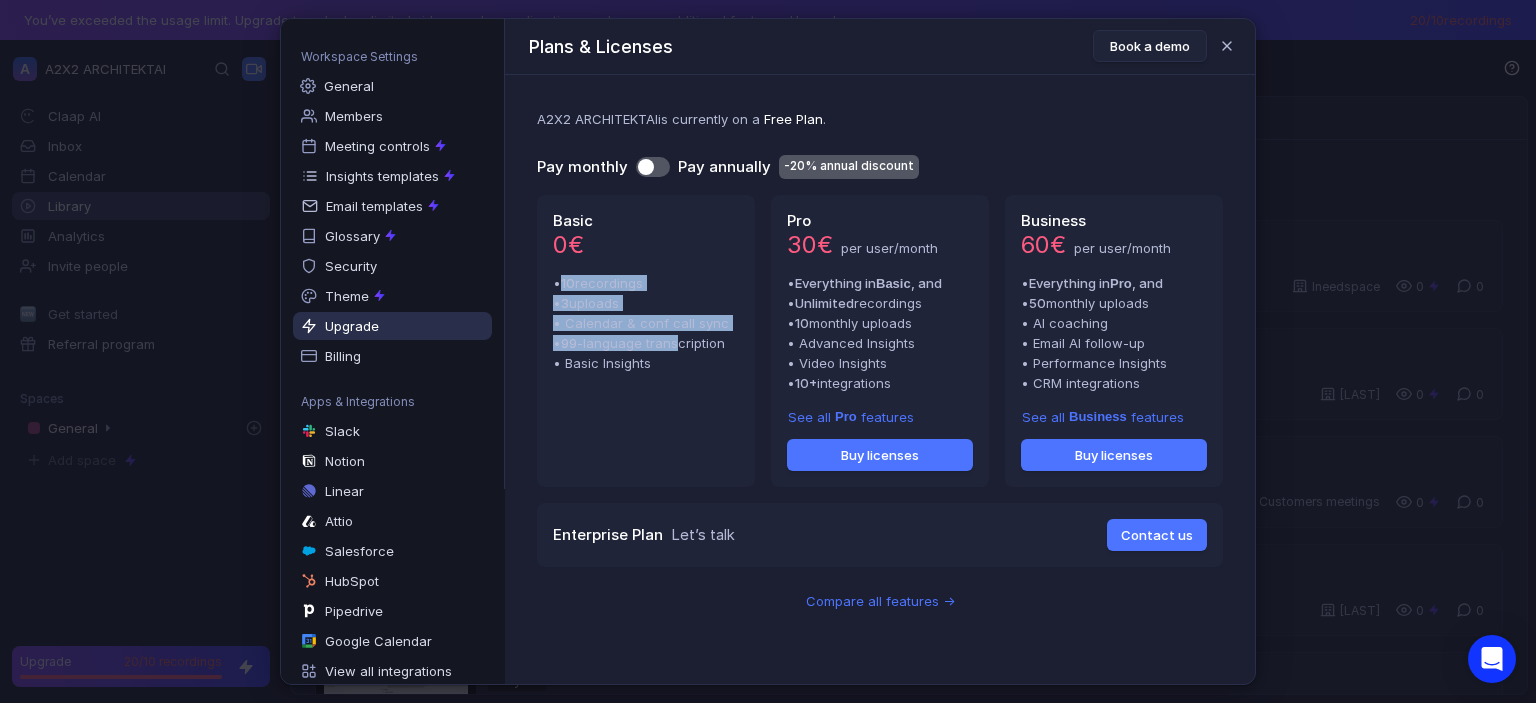 drag, startPoint x: 568, startPoint y: 284, endPoint x: 678, endPoint y: 373, distance: 141.49559 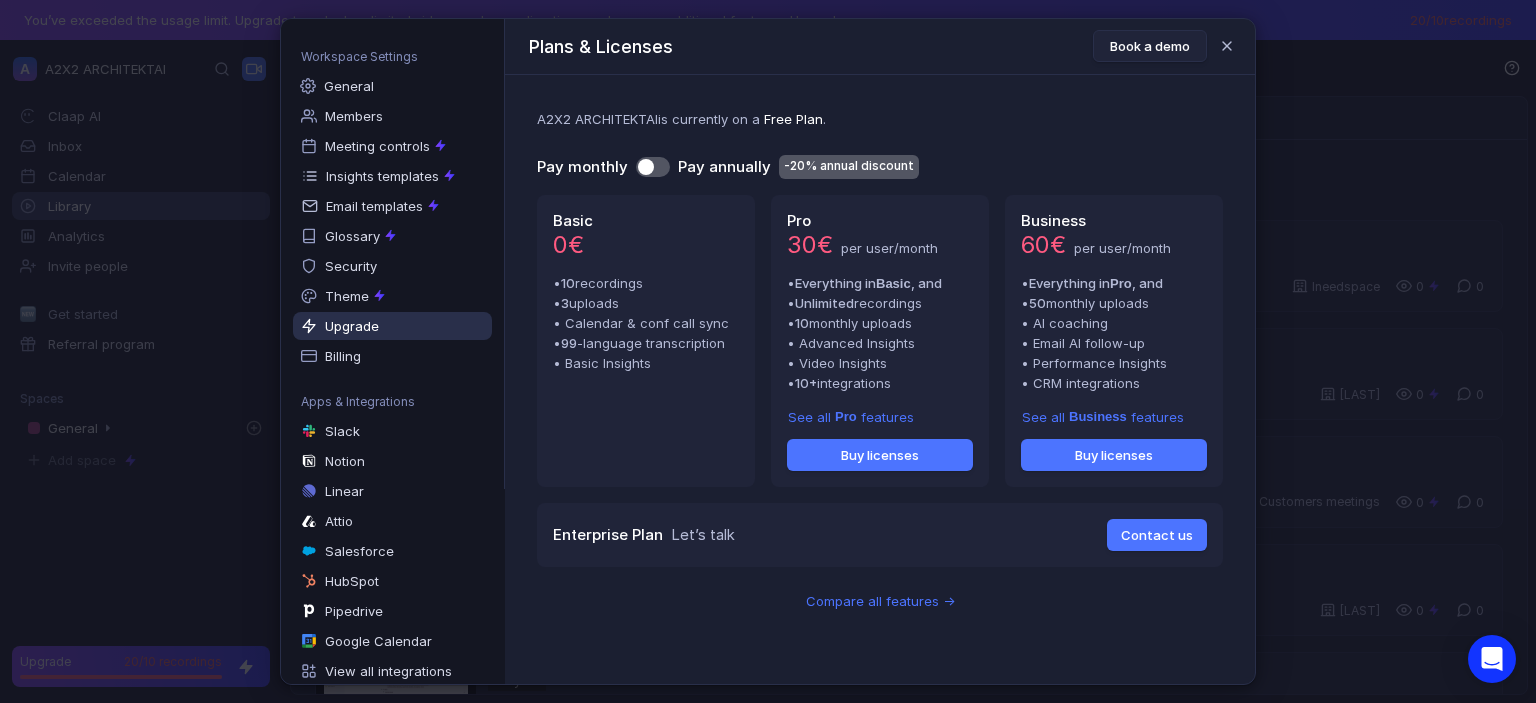 click on "• Basic Insights" at bounding box center (602, 363) 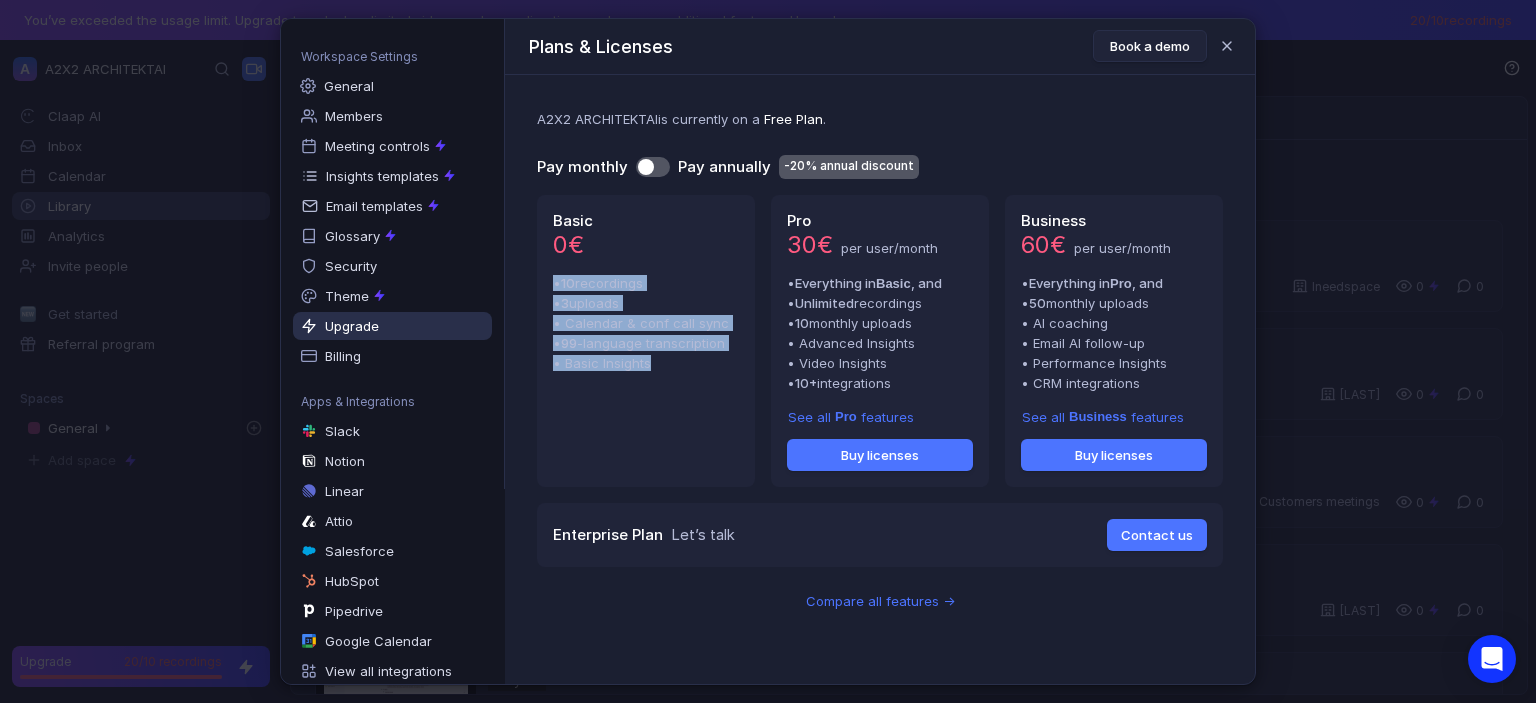 drag, startPoint x: 650, startPoint y: 363, endPoint x: 553, endPoint y: 277, distance: 129.6341 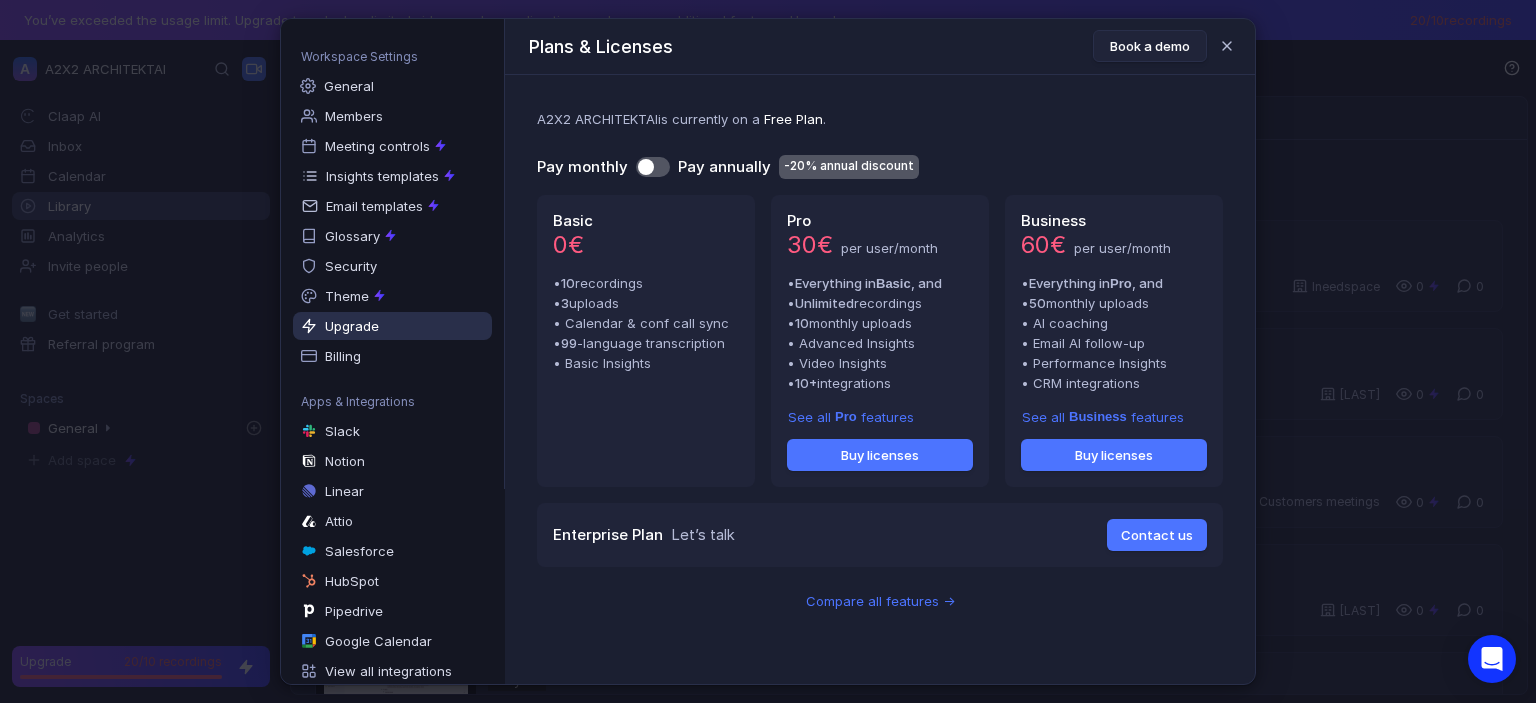 click on "10" at bounding box center (568, 283) 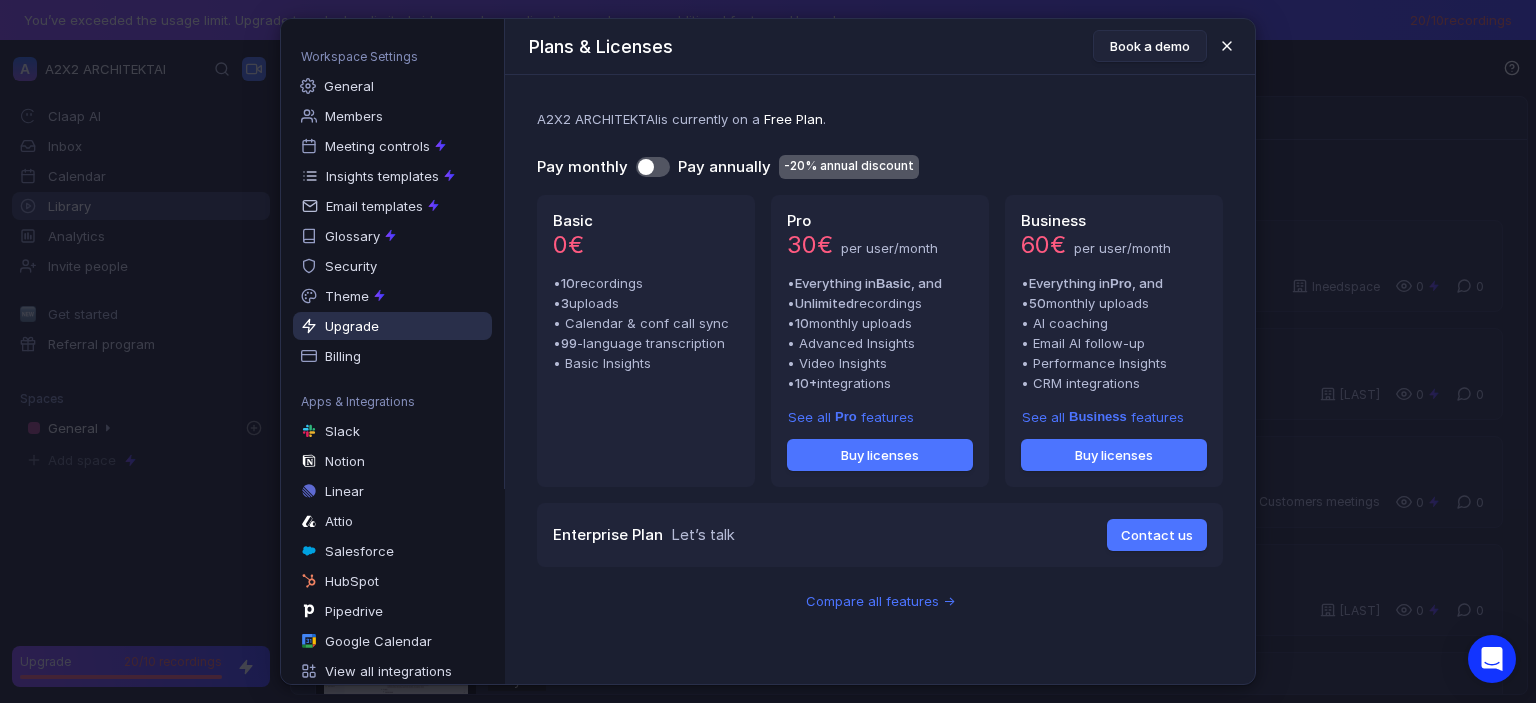click at bounding box center [1227, 46] 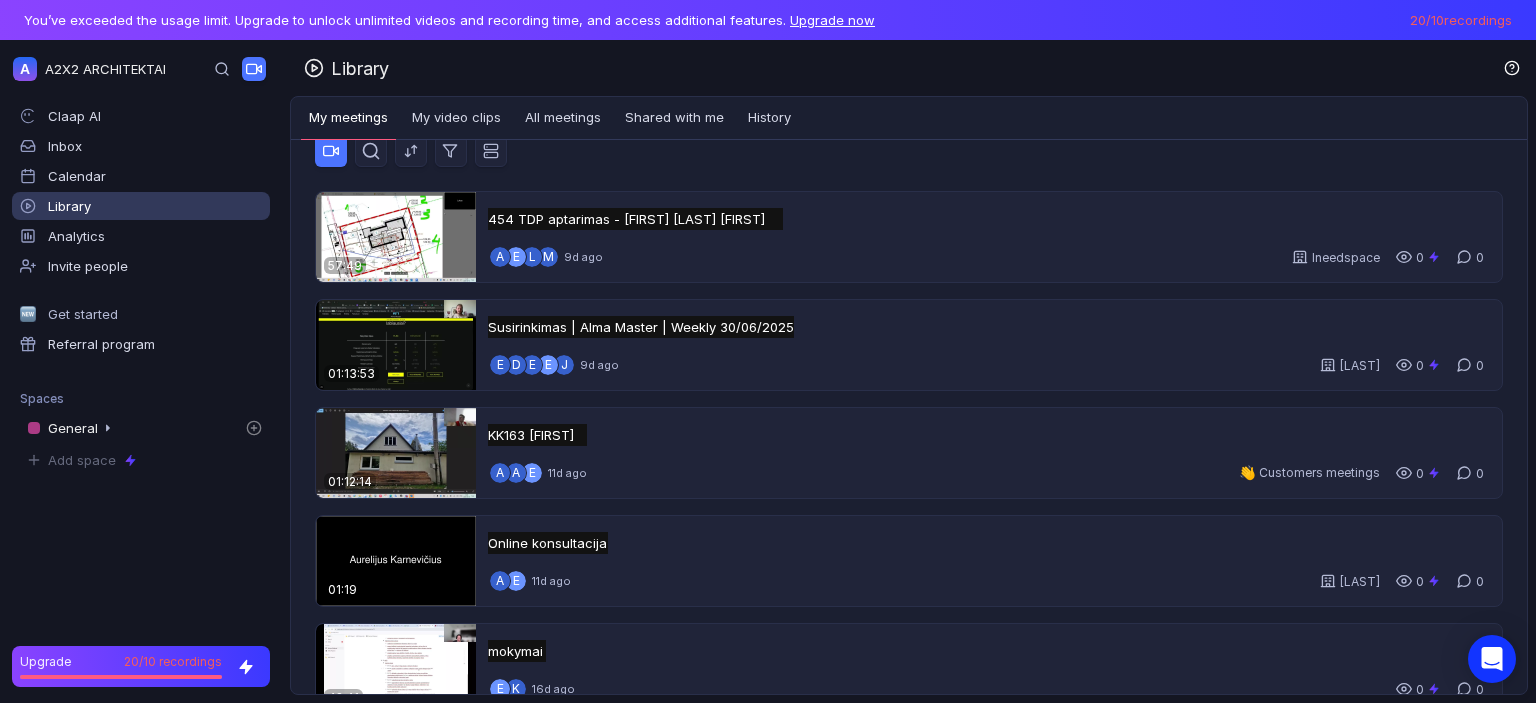 scroll, scrollTop: 28, scrollLeft: 0, axis: vertical 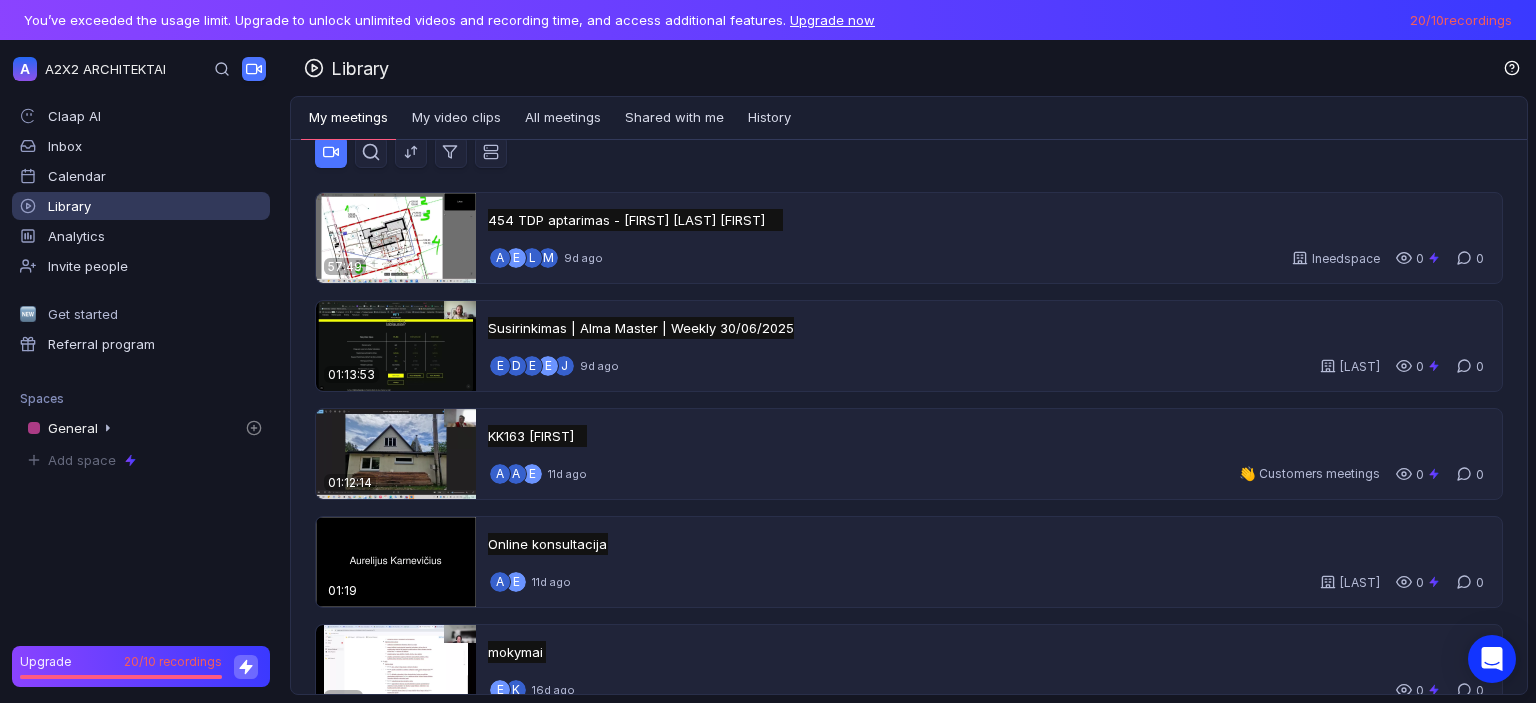 click at bounding box center (246, 666) 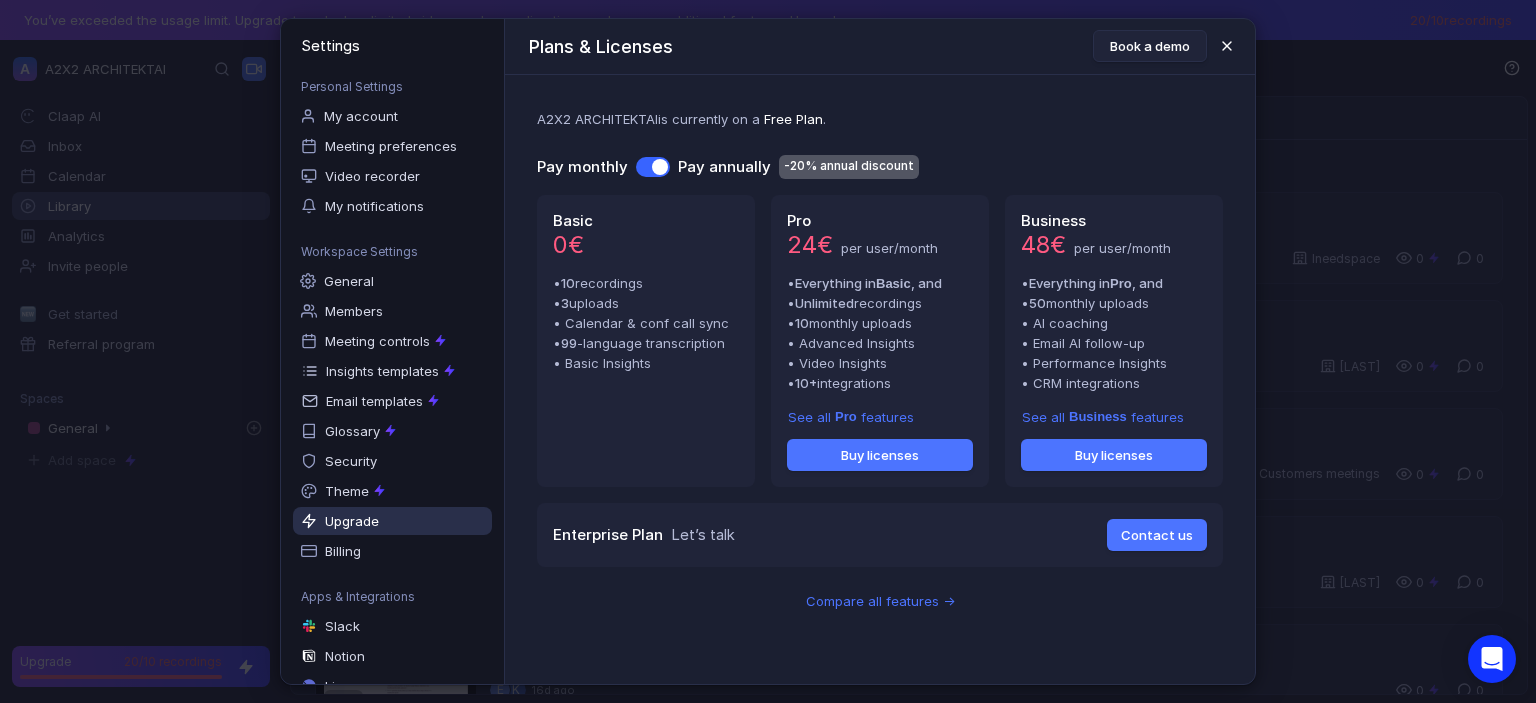 click at bounding box center (1227, 46) 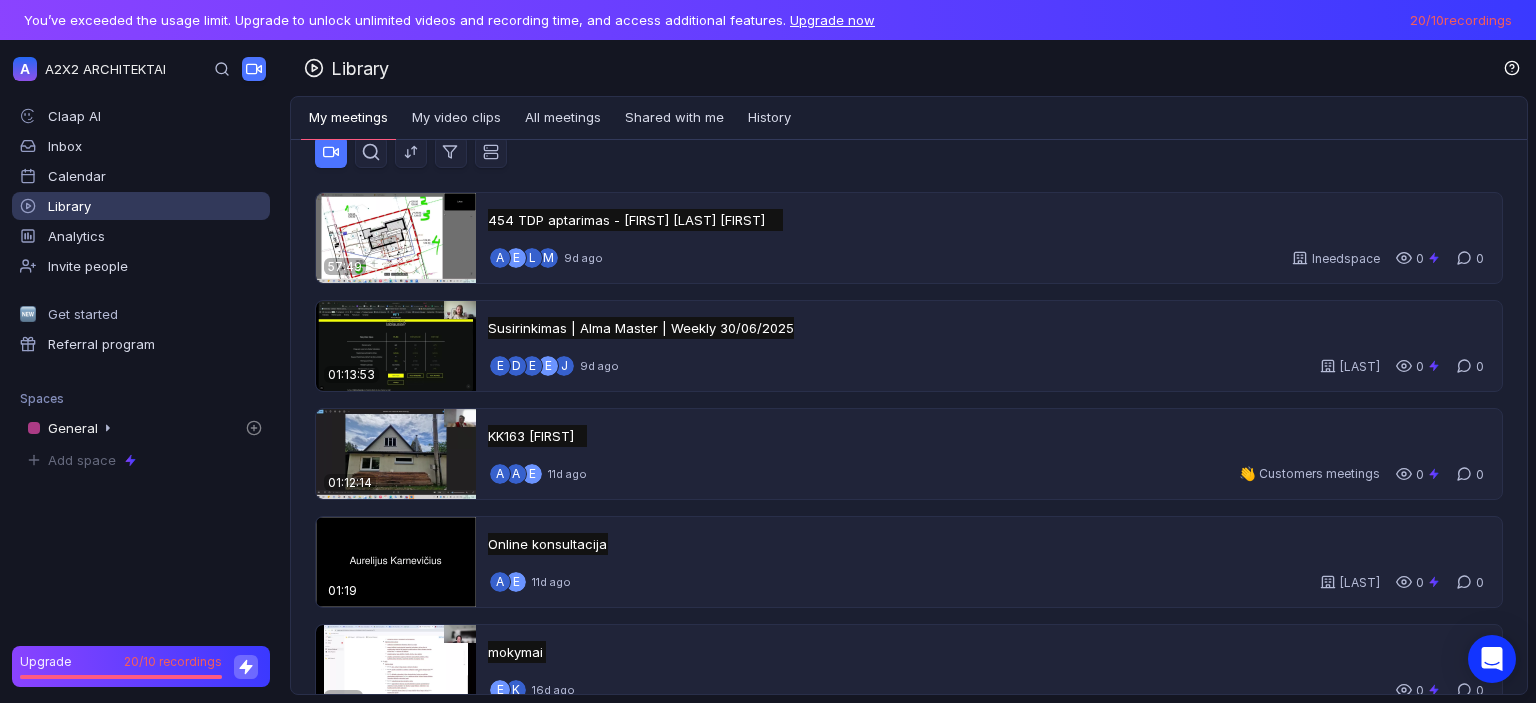 click at bounding box center [246, 667] 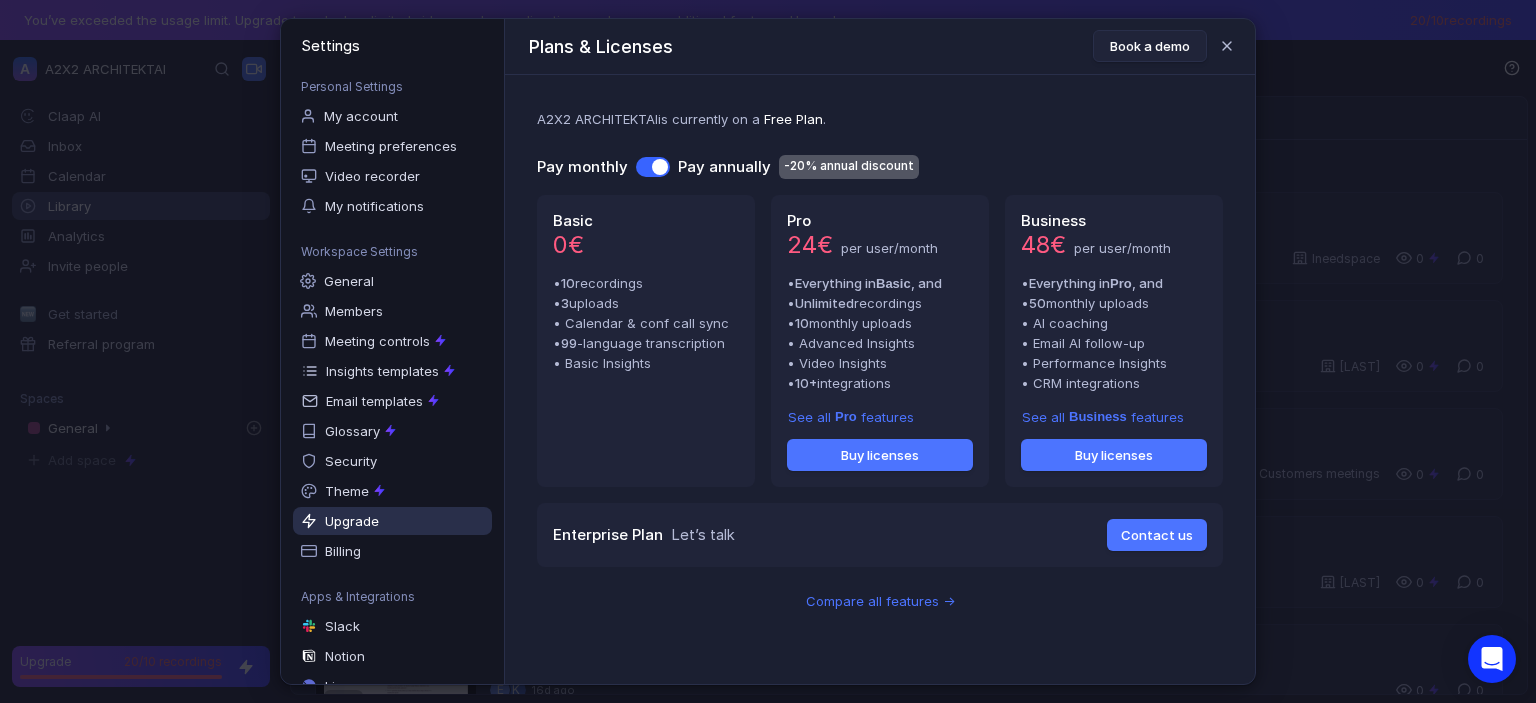 click at bounding box center (653, 167) 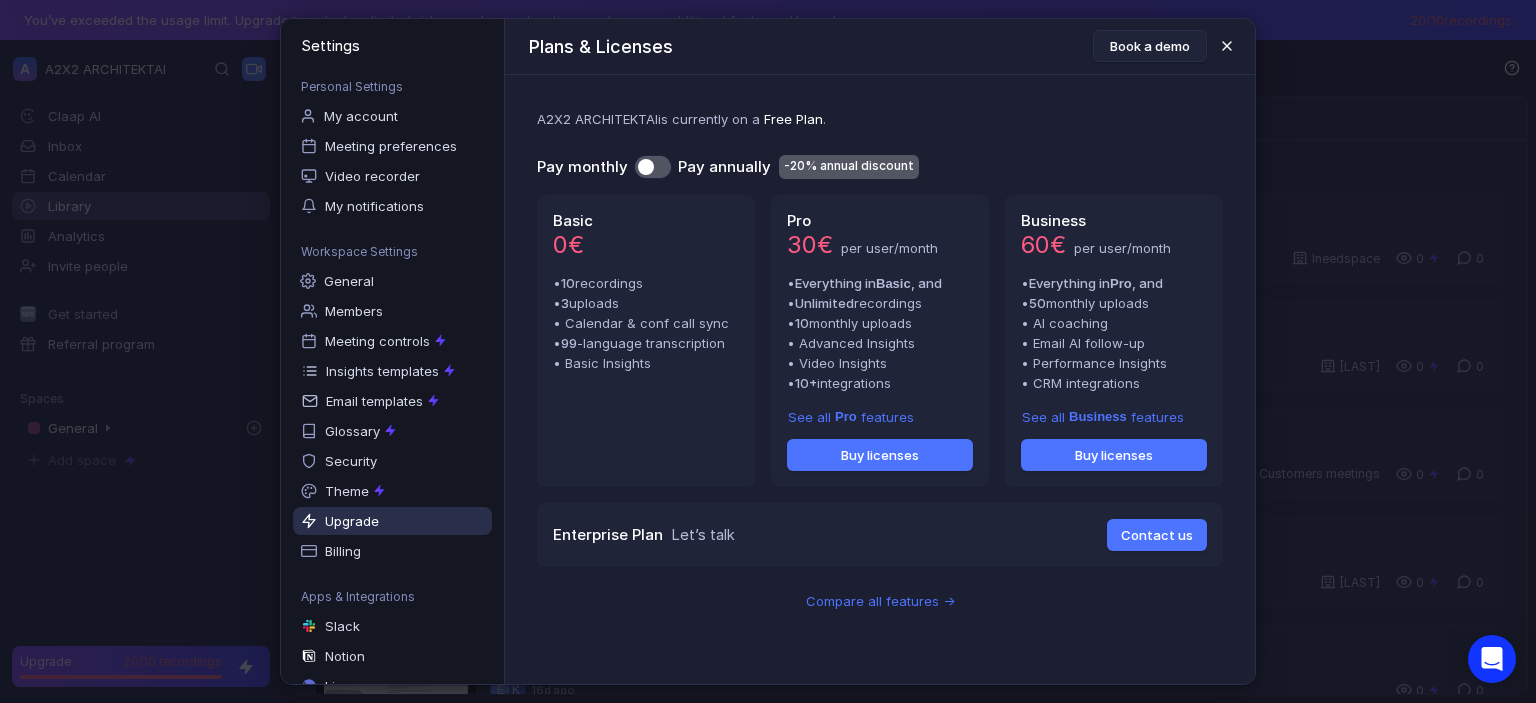 click at bounding box center [1227, 46] 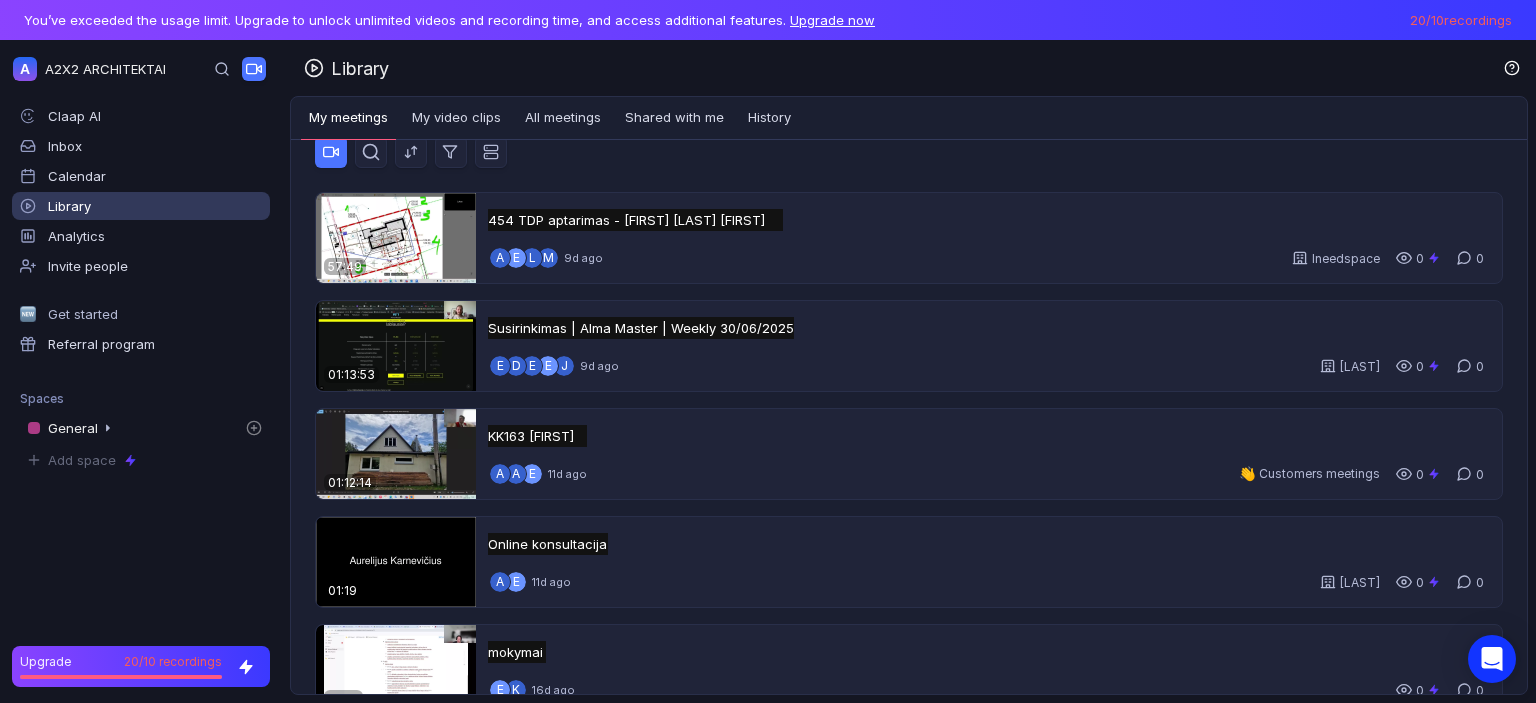 click on "Library" at bounding box center [913, 68] 